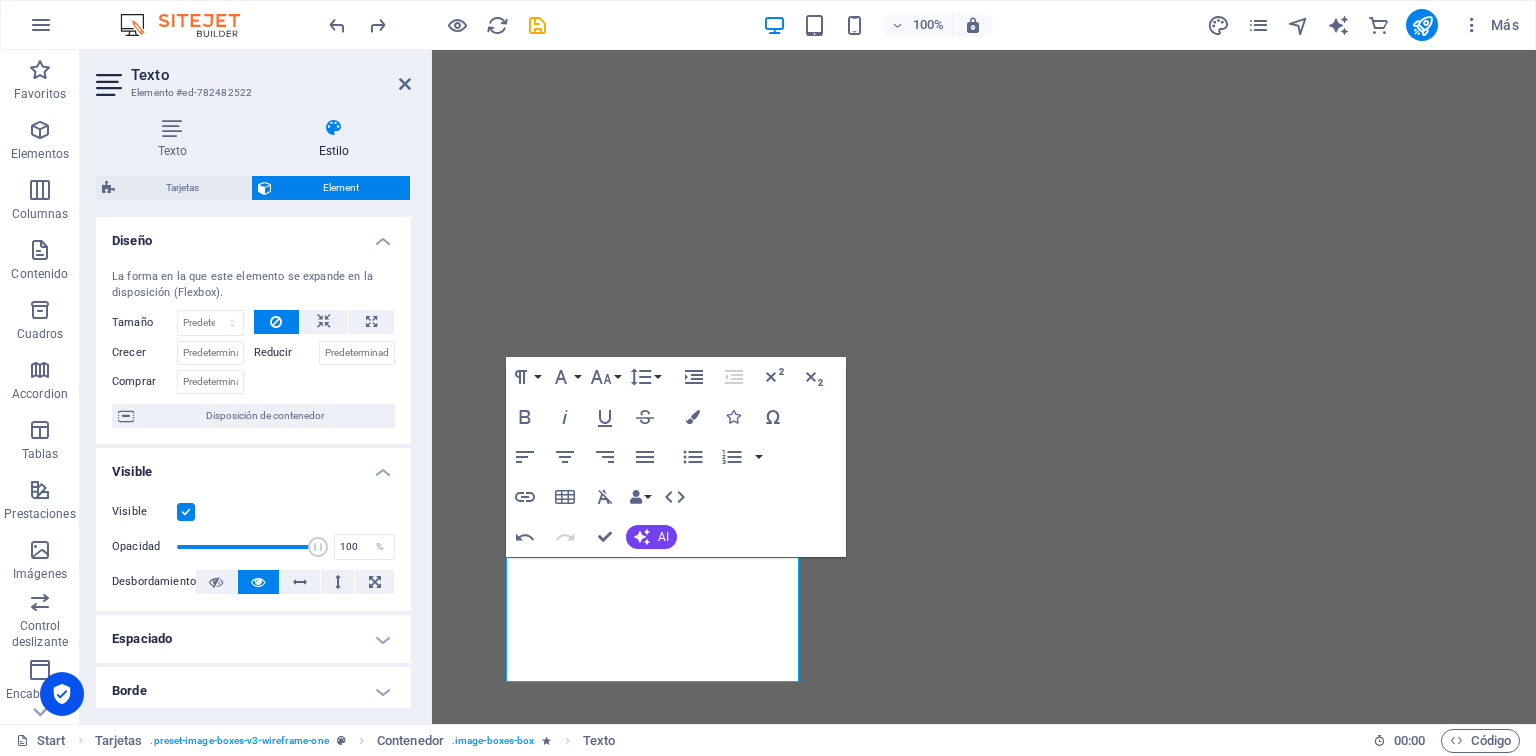 scroll, scrollTop: 0, scrollLeft: 0, axis: both 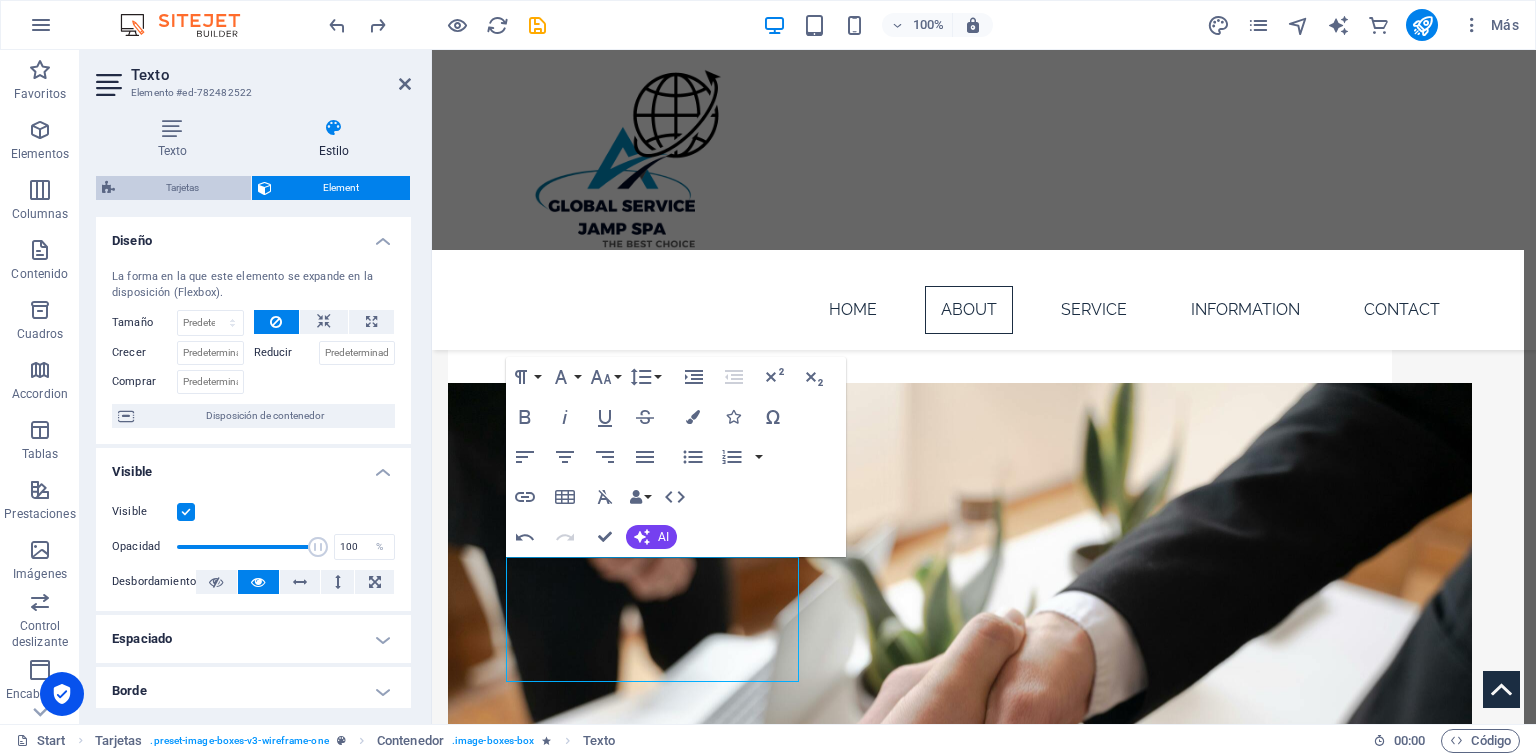 click on "Tarjetas" at bounding box center (183, 188) 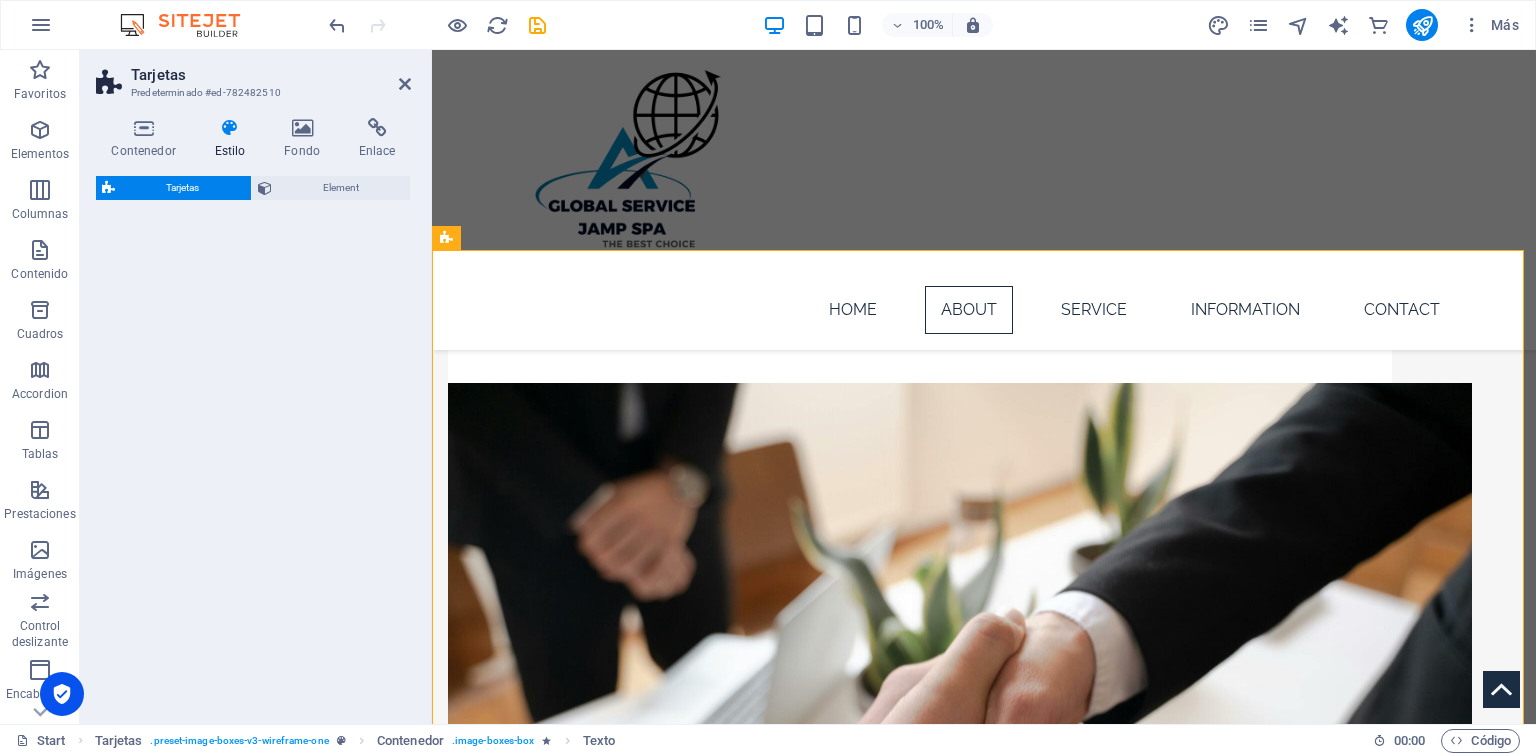 select on "rem" 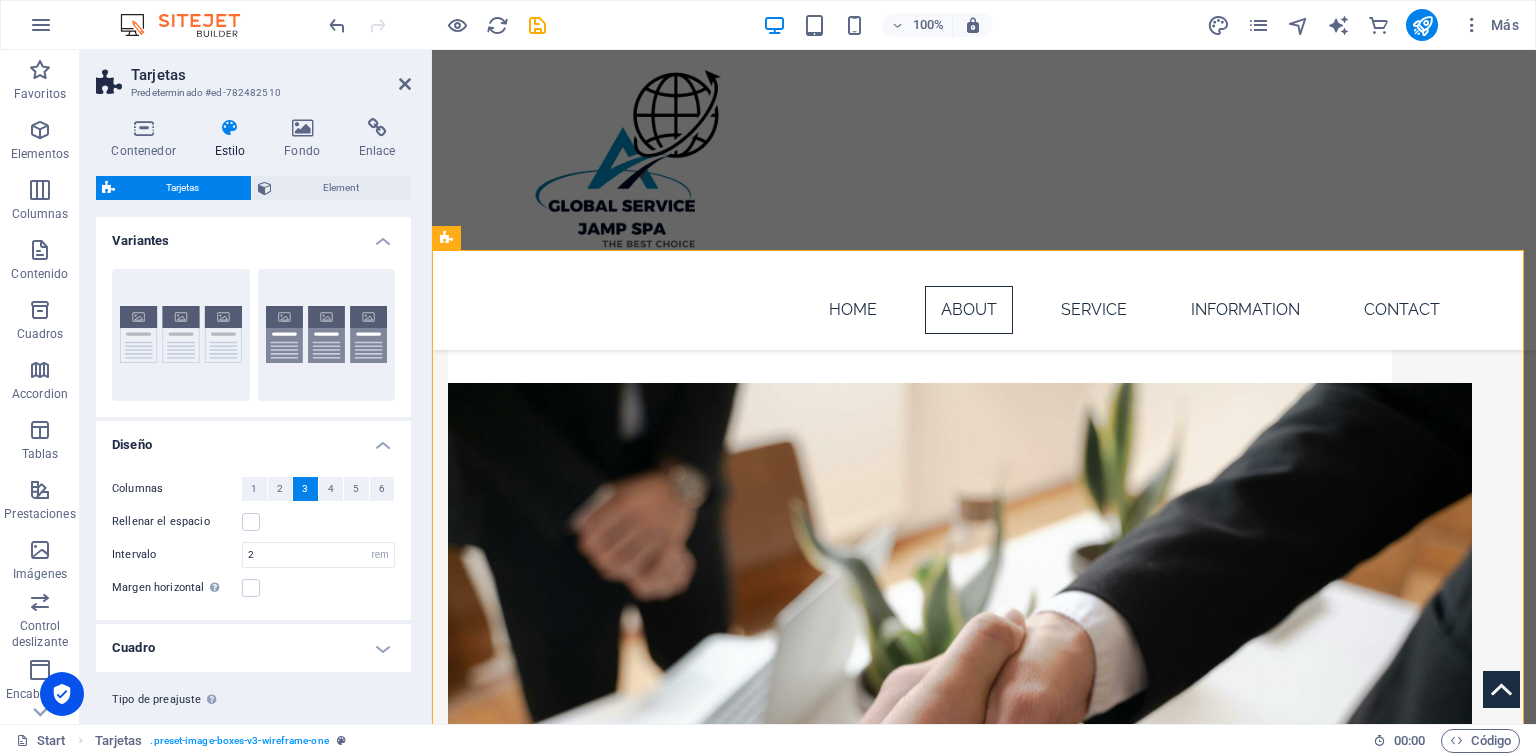 drag, startPoint x: 382, startPoint y: 194, endPoint x: 260, endPoint y: 594, distance: 418.19135 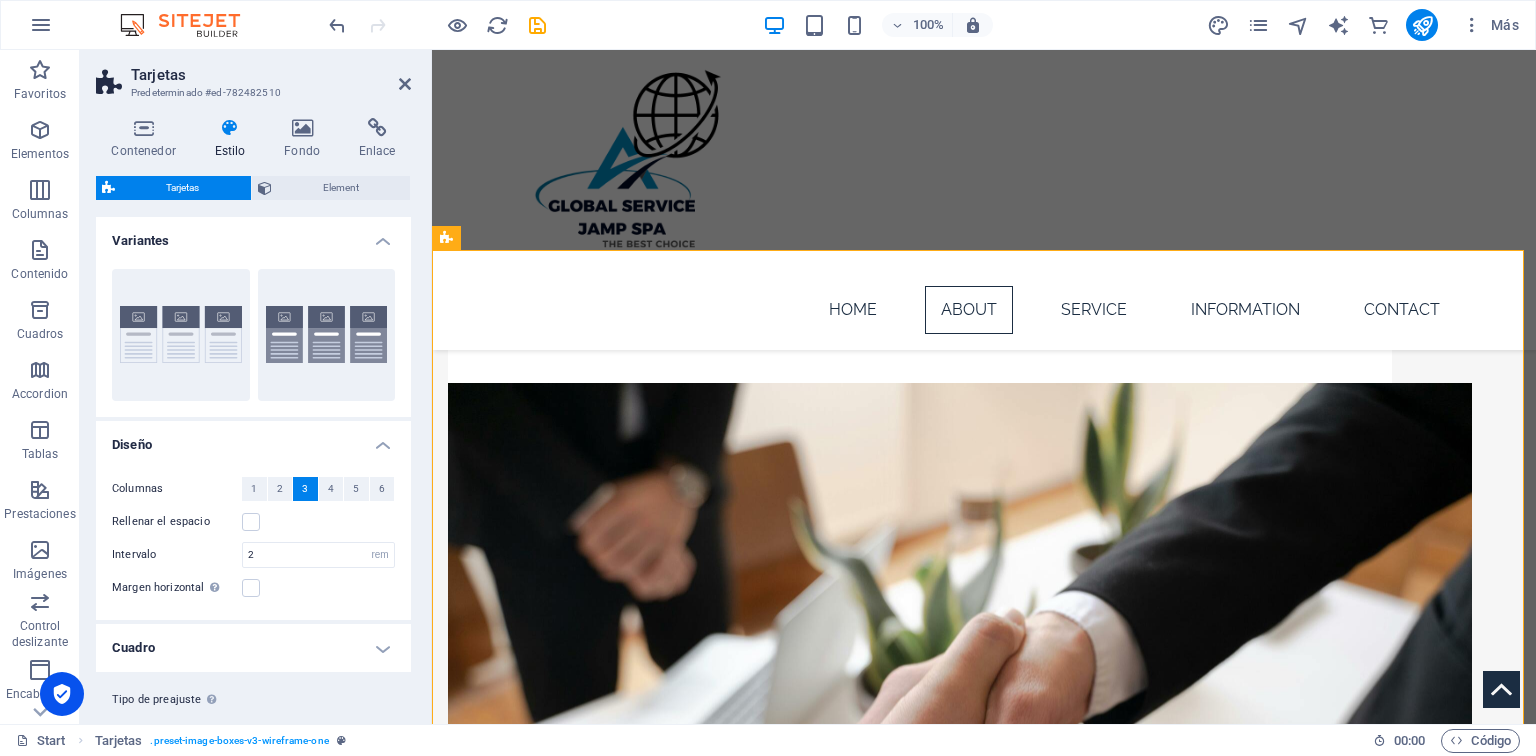 click on "Tarjetas Element Diseño La forma en la que este elemento se expande en la disposición (Flexbox). Tamaño Predeterminado automático px % 1/1 1/2 1/3 1/4 1/5 1/6 1/7 1/8 1/9 1/10 Crecer Reducir Comprar Disposición de contenedor Visible Visible Opacidad 100 % Desbordamiento Espaciado Margen Predeterminado automático px % rem vw vh Personalizado Personalizado automático px % rem vw vh automático px % rem vw vh automático px % rem vw vh automático px % rem vw vh Espaciado Predeterminado px rem % vh vw Personalizado Personalizado px rem % vh vw px rem % vh vw px rem % vh vw px rem % vh vw Borde Estilo              - Ancho 1 automático px rem % vh vw Personalizado Personalizado 1 automático px rem % vh vw 1 automático px rem % vh vw 1 automático px rem % vh vw 1 automático px rem % vh vw  - Color Esquinas redondeadas En el caso de imágenes y superposición de fondo, el desbordamiento debe estar oculto para que así las esquinas redondas sean visibles Predeterminado px rem % vh vw px rem % vh" at bounding box center (253, 442) 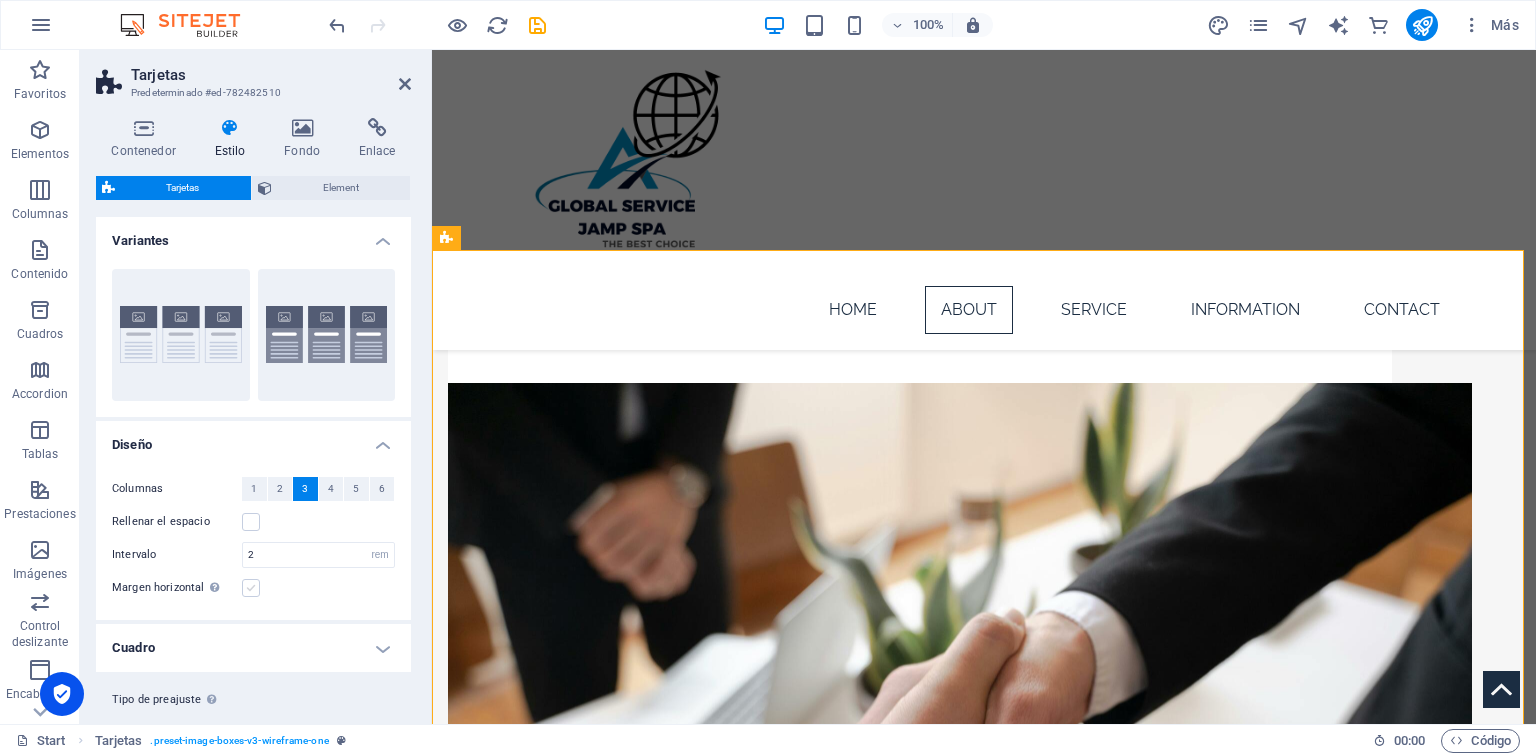 click at bounding box center (251, 588) 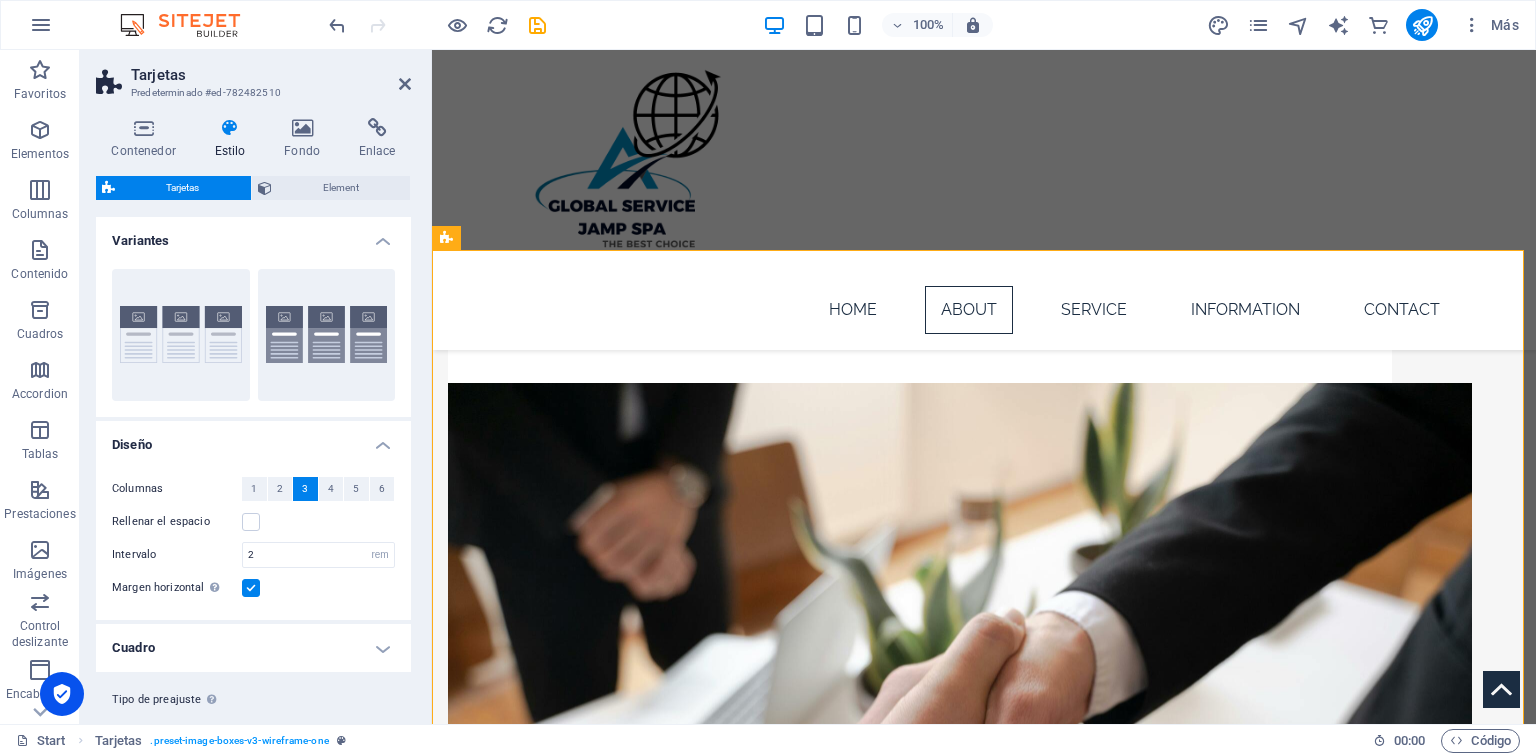 click at bounding box center [251, 588] 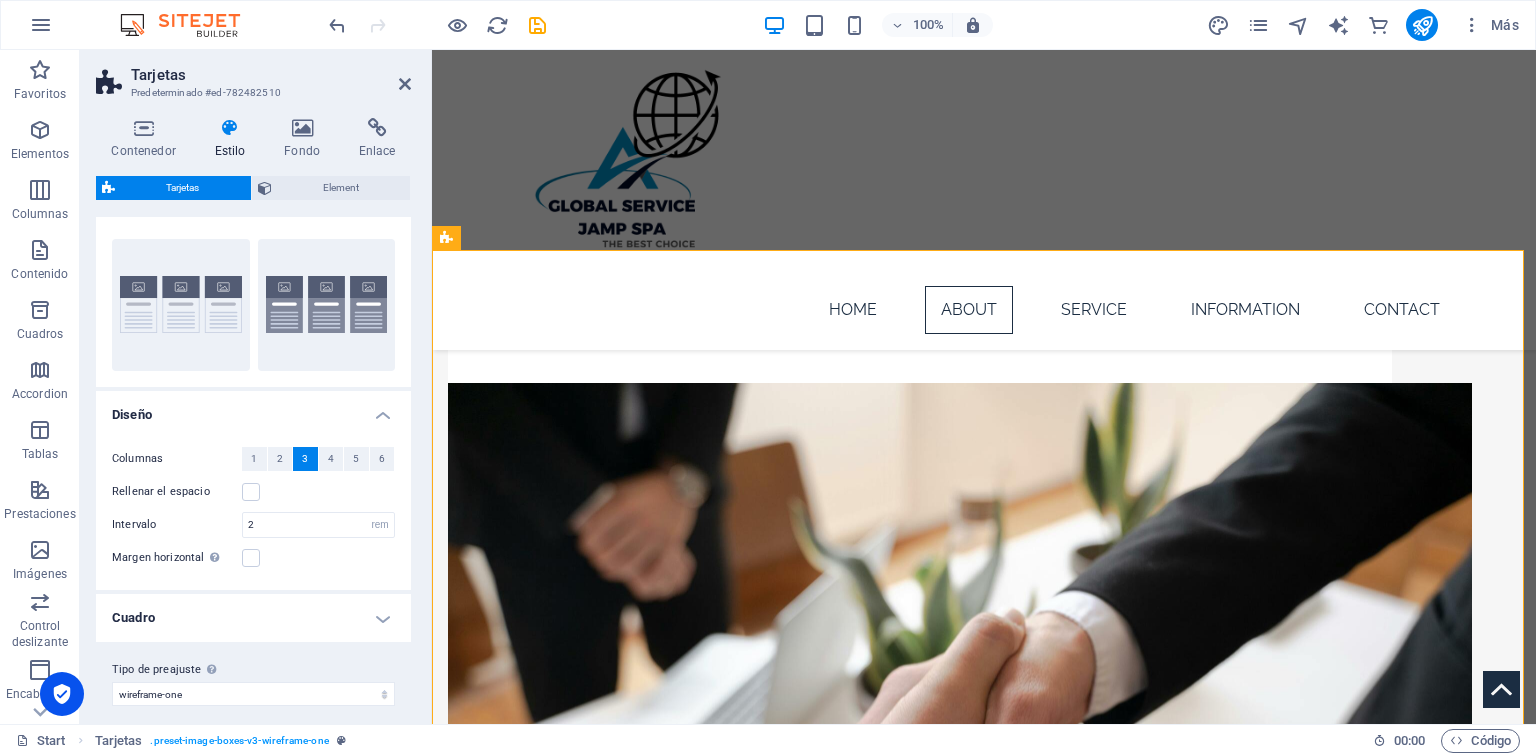 scroll, scrollTop: 43, scrollLeft: 0, axis: vertical 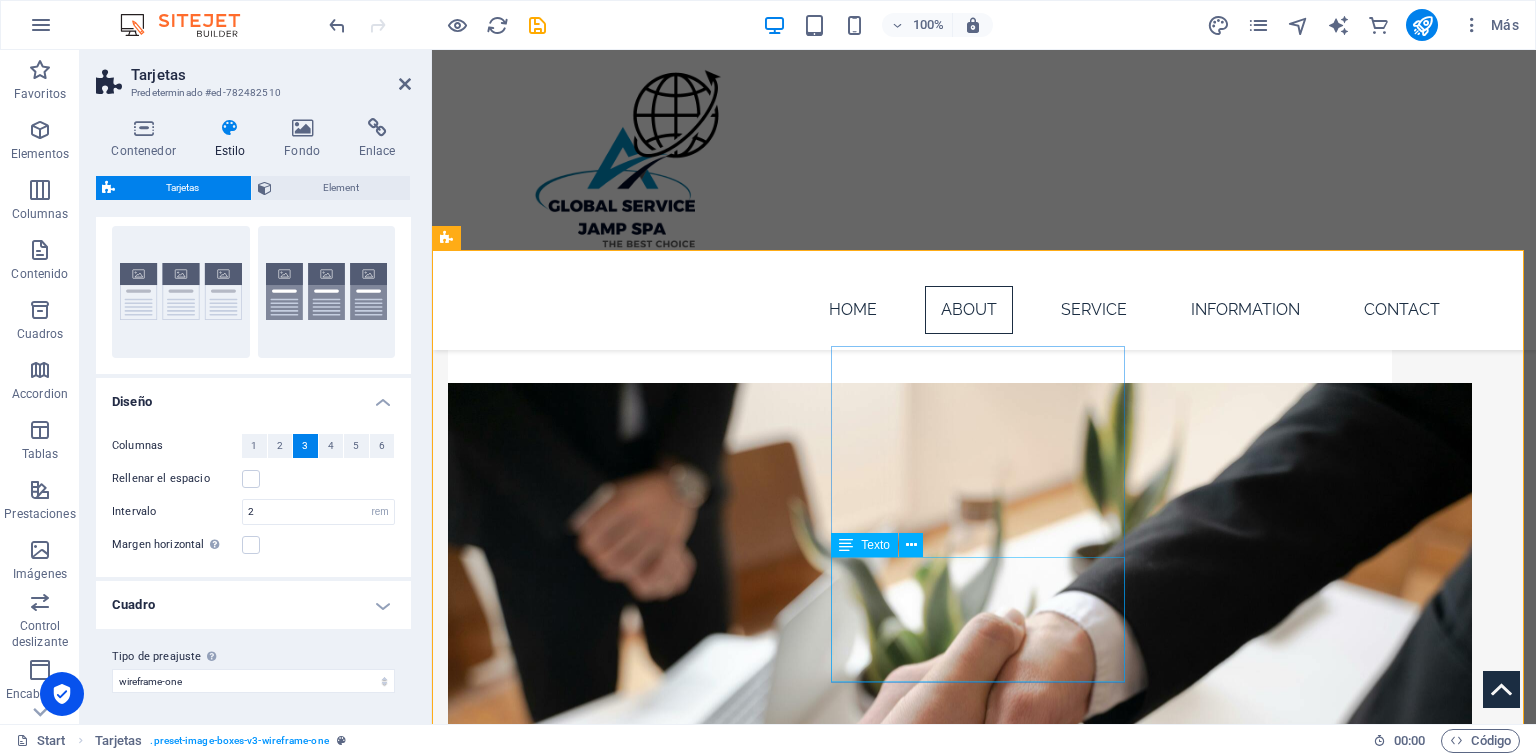 click on "Lorem ipsum dolor sit amet, consectetuer adipiscing elit. Aenean commodo ligula eget dolor. Lorem ipsum dolor sit amet." at bounding box center (594, 1882) 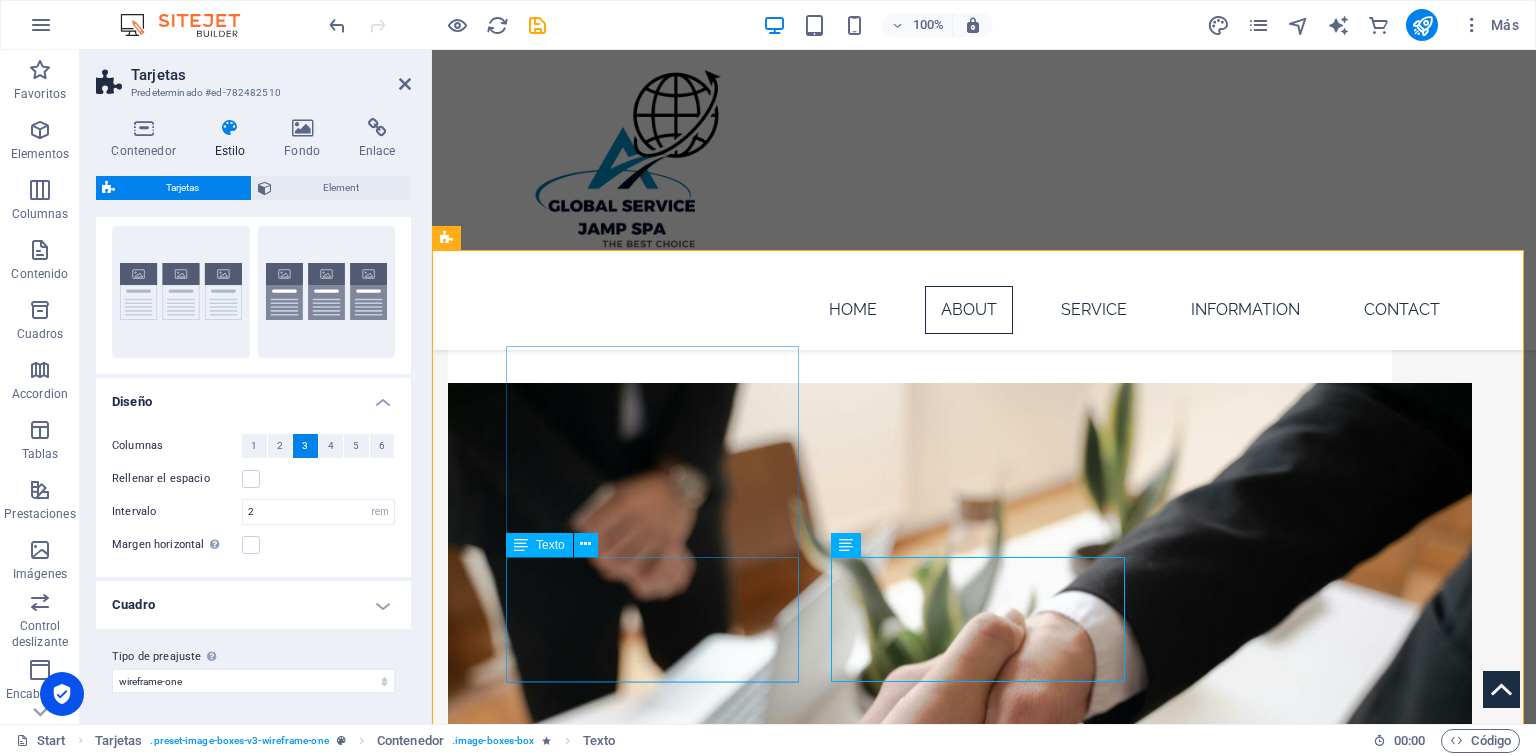 click on "Permite seleccionar la combinación óptima de modos de transporte para maximizar eficiencia y reducir costos." at bounding box center [594, 1530] 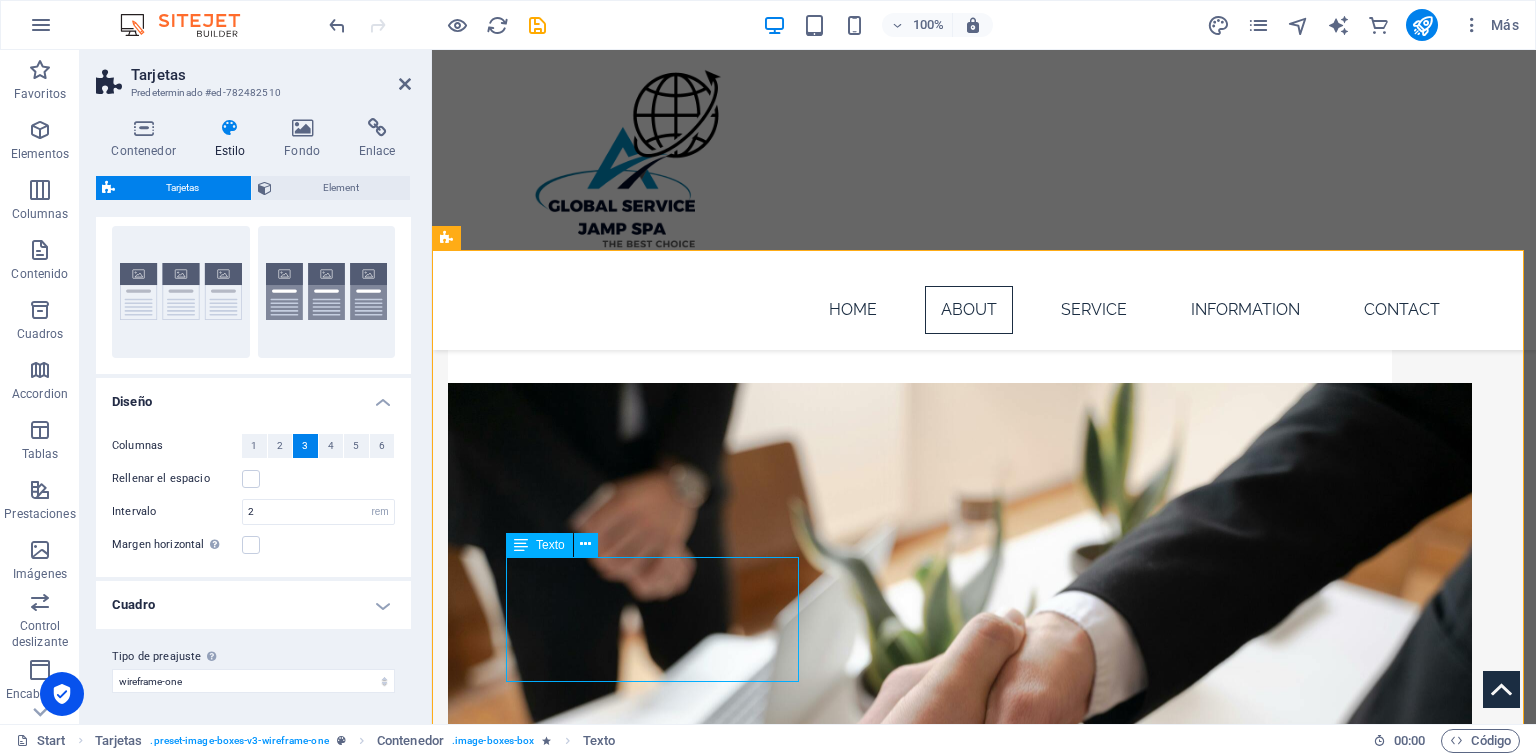 click on "Permite seleccionar la combinación óptima de modos de transporte para maximizar eficiencia y reducir costos." at bounding box center (594, 1530) 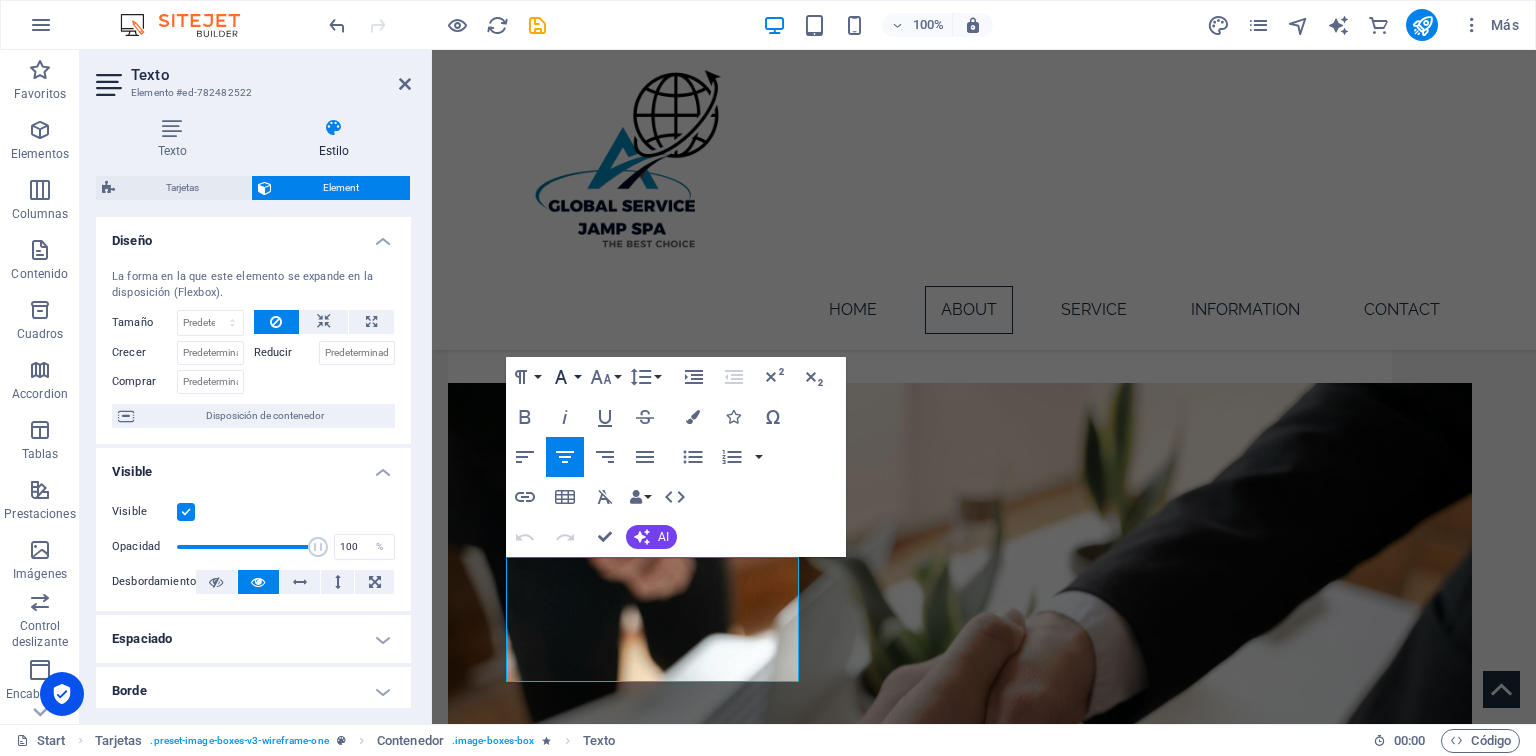 click on "Font Family" at bounding box center [565, 377] 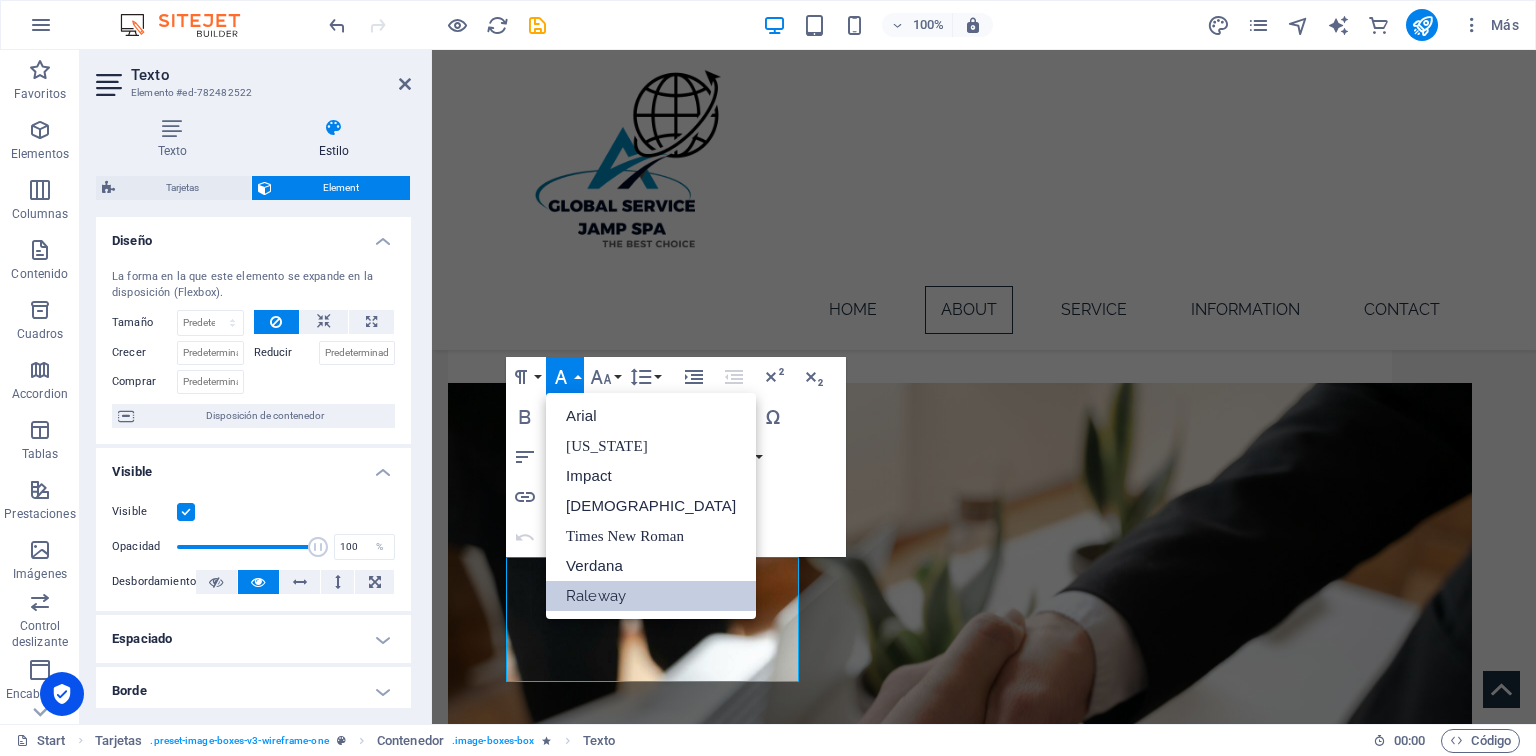 scroll, scrollTop: 0, scrollLeft: 0, axis: both 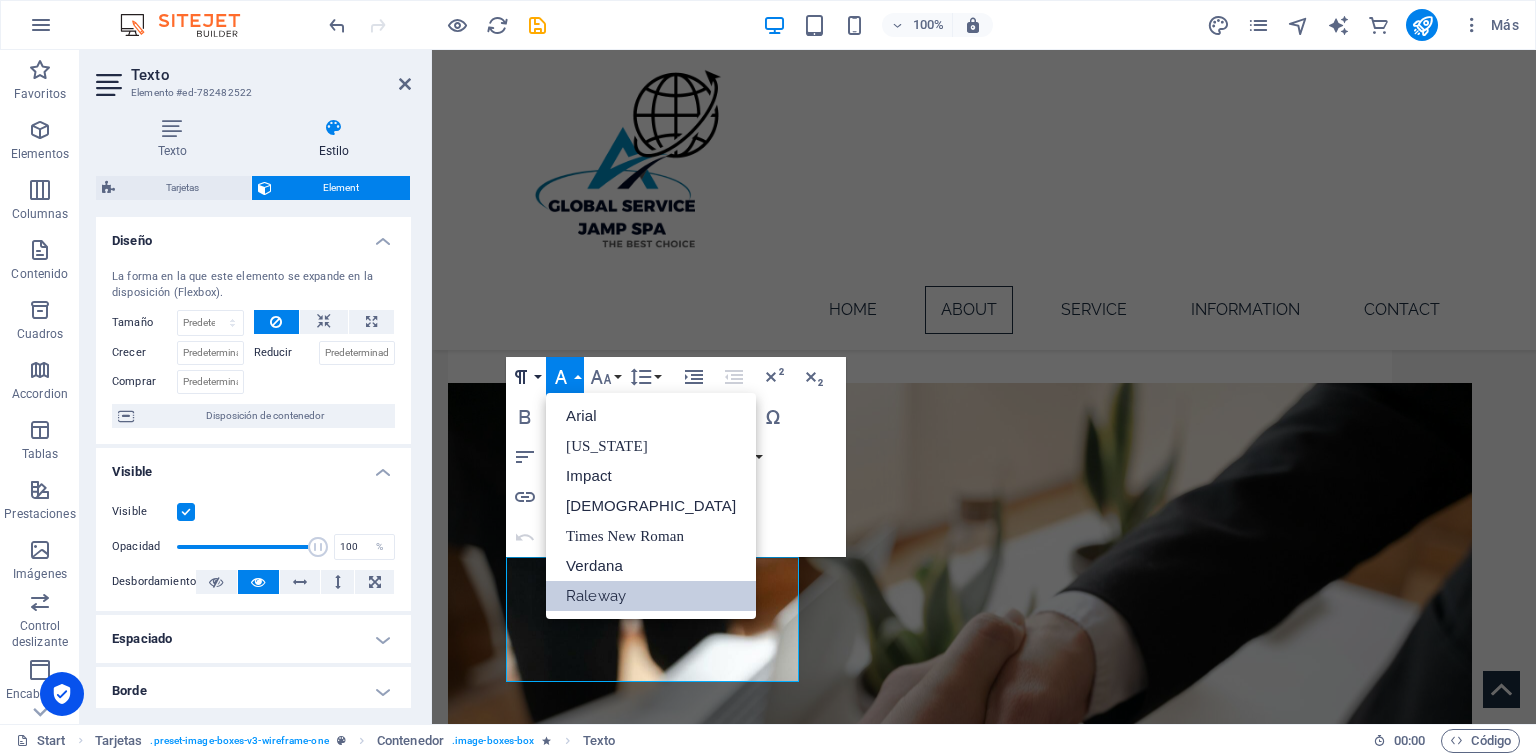 click on "Paragraph Format" at bounding box center [525, 377] 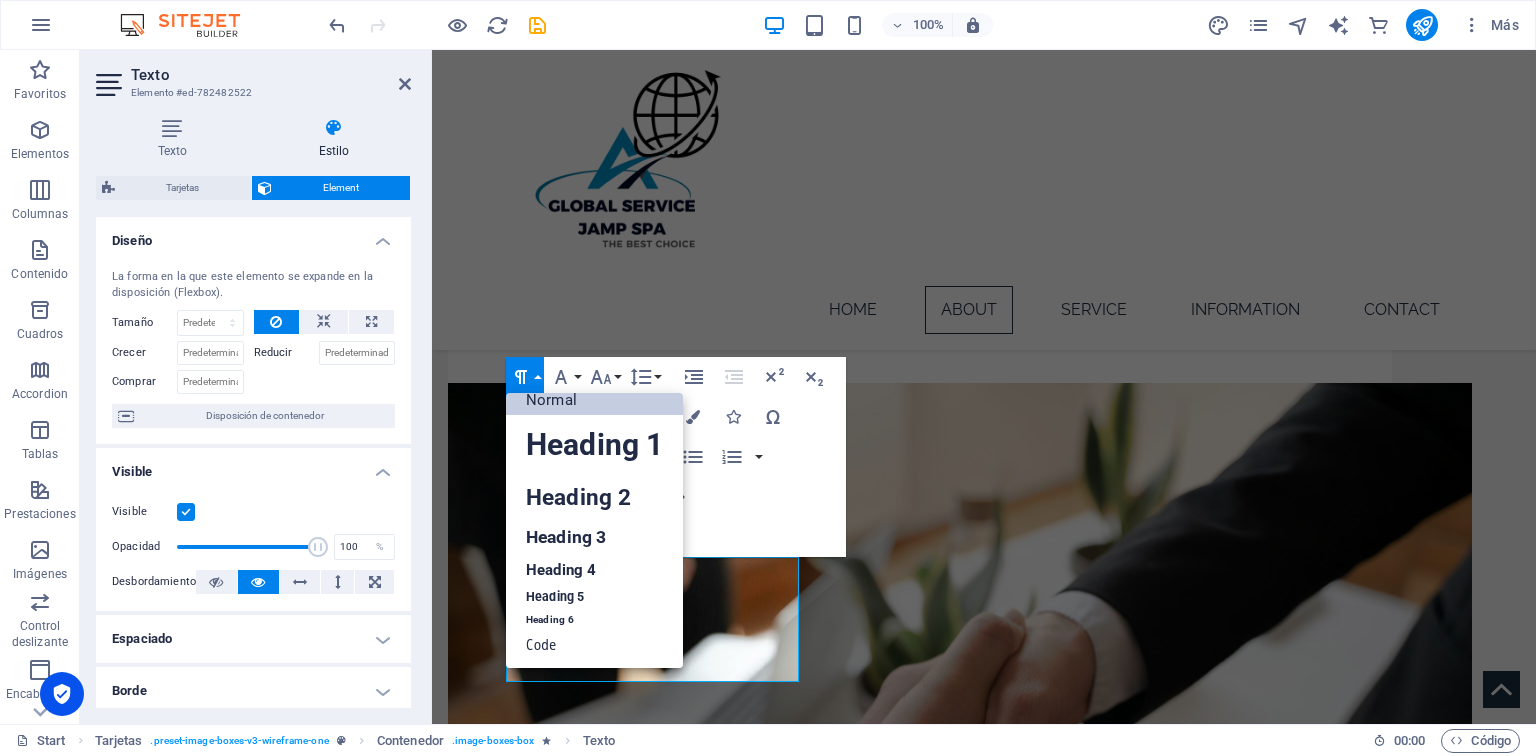 scroll, scrollTop: 16, scrollLeft: 0, axis: vertical 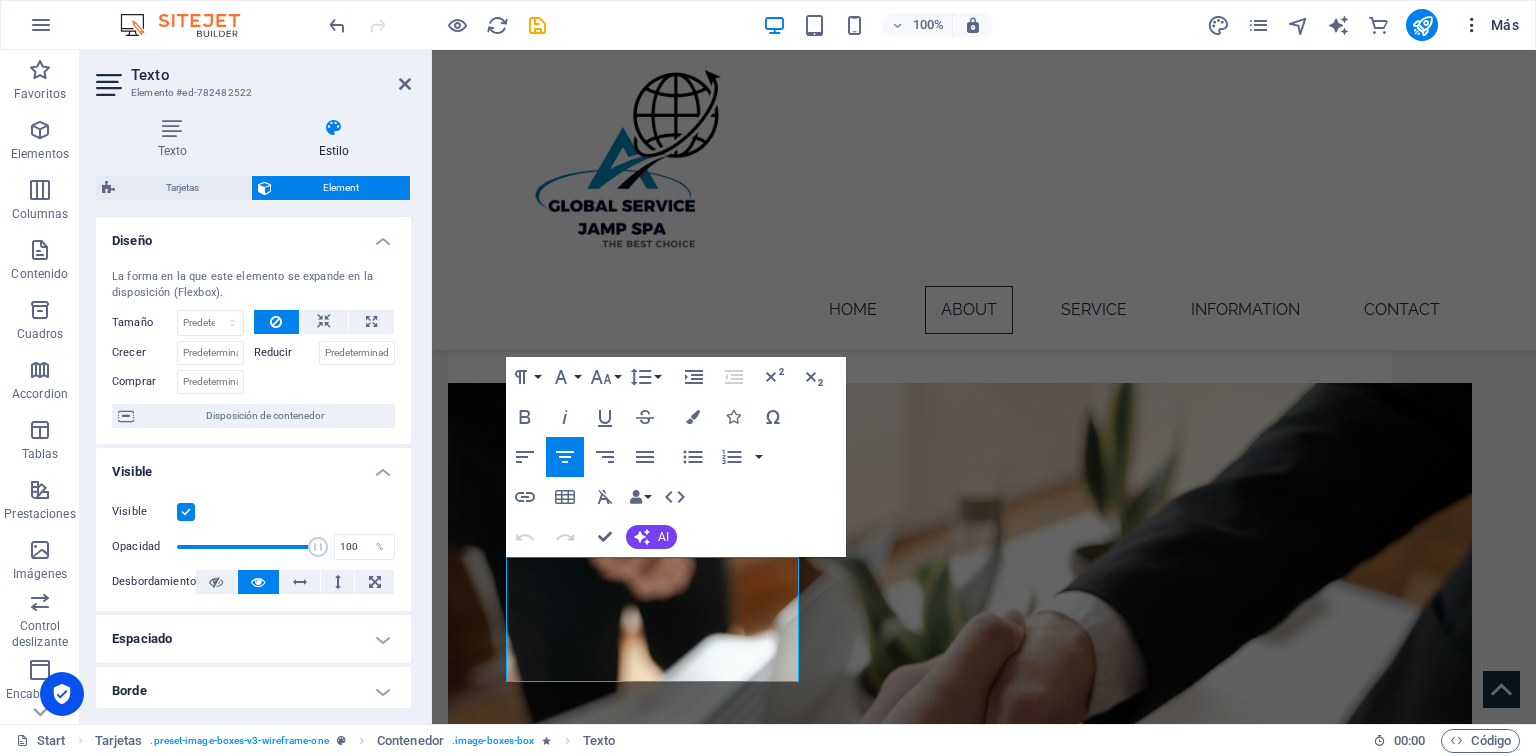 click at bounding box center [1472, 25] 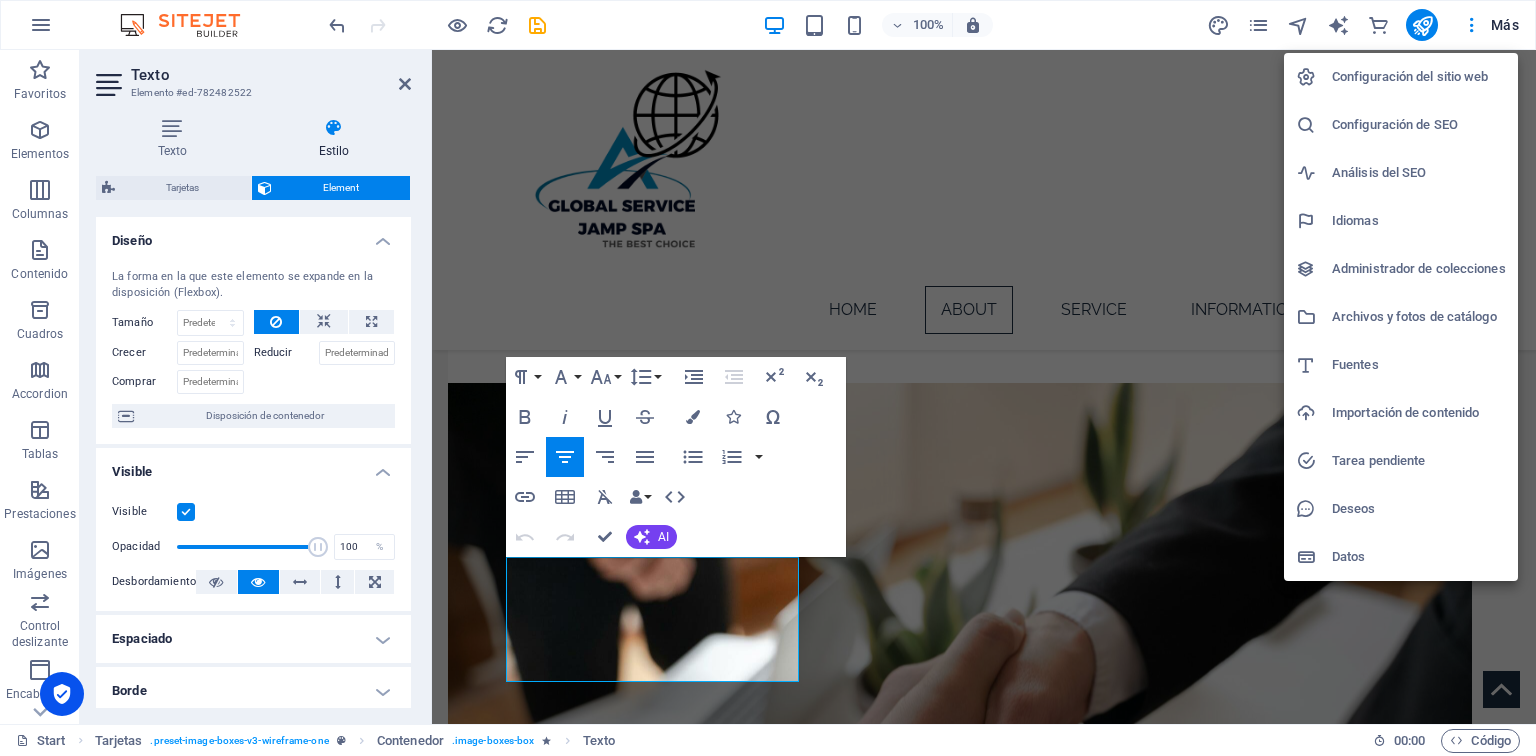 click at bounding box center (768, 378) 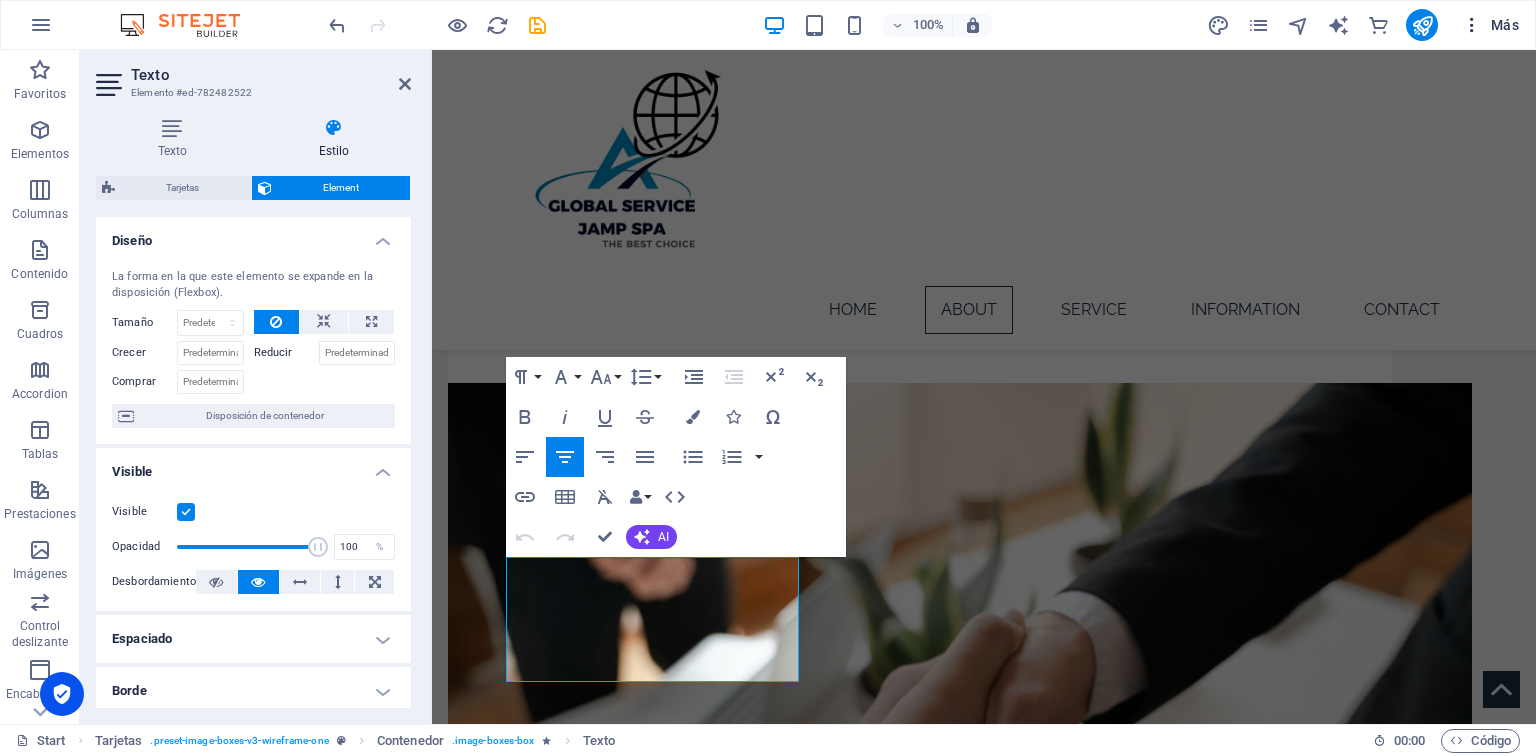 click on "Más" at bounding box center [1490, 25] 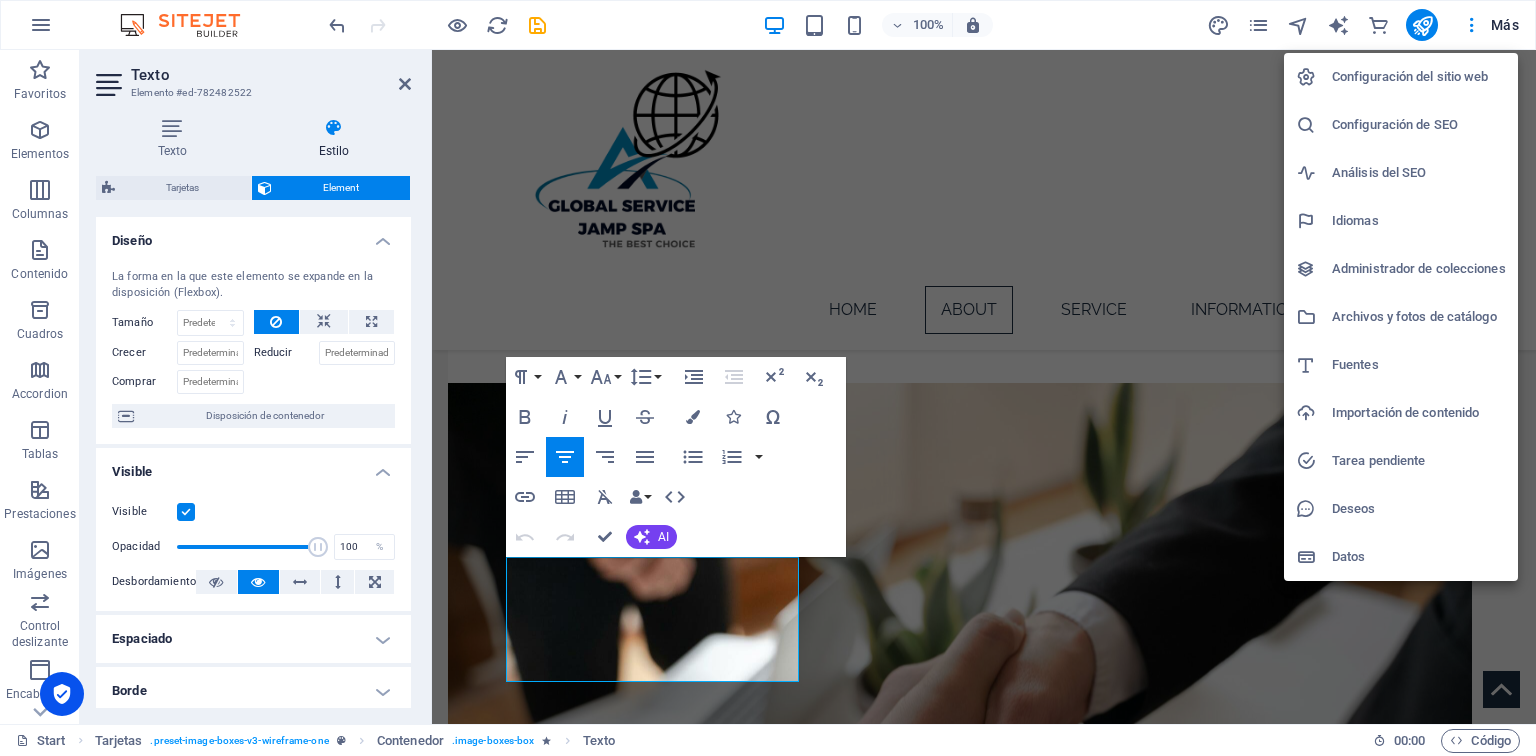 click at bounding box center [768, 378] 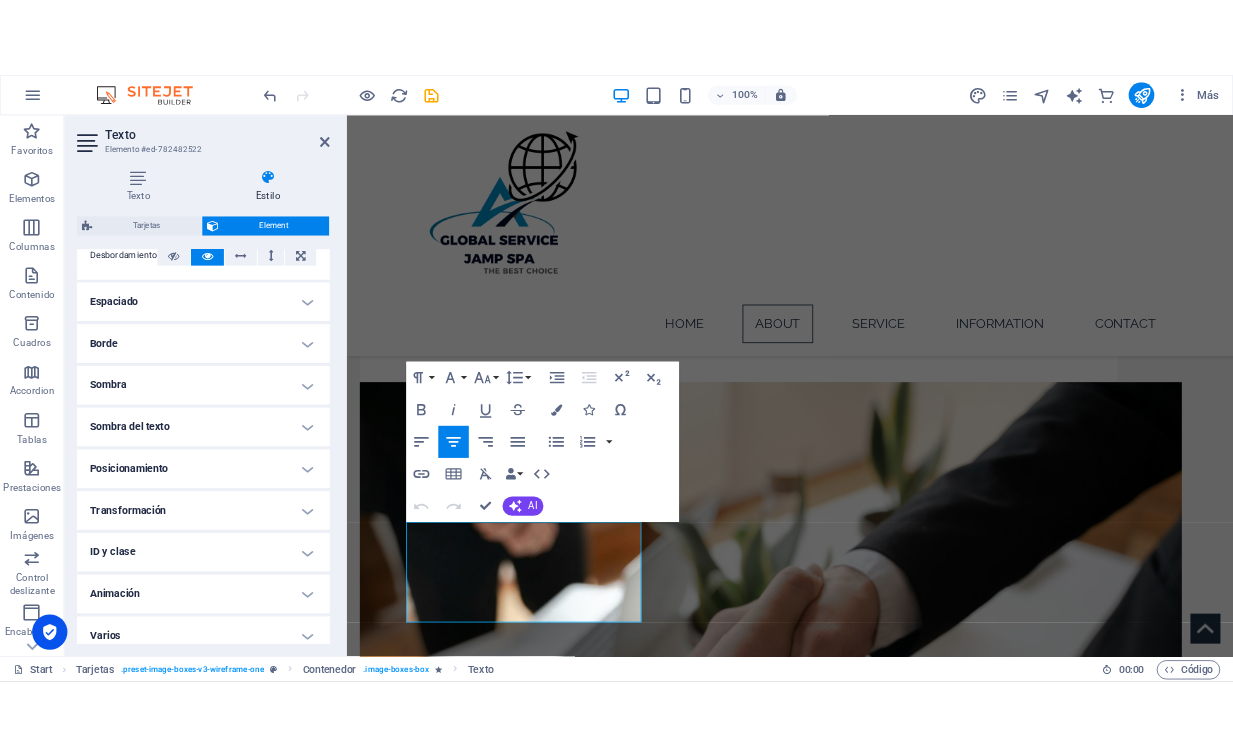 scroll, scrollTop: 370, scrollLeft: 0, axis: vertical 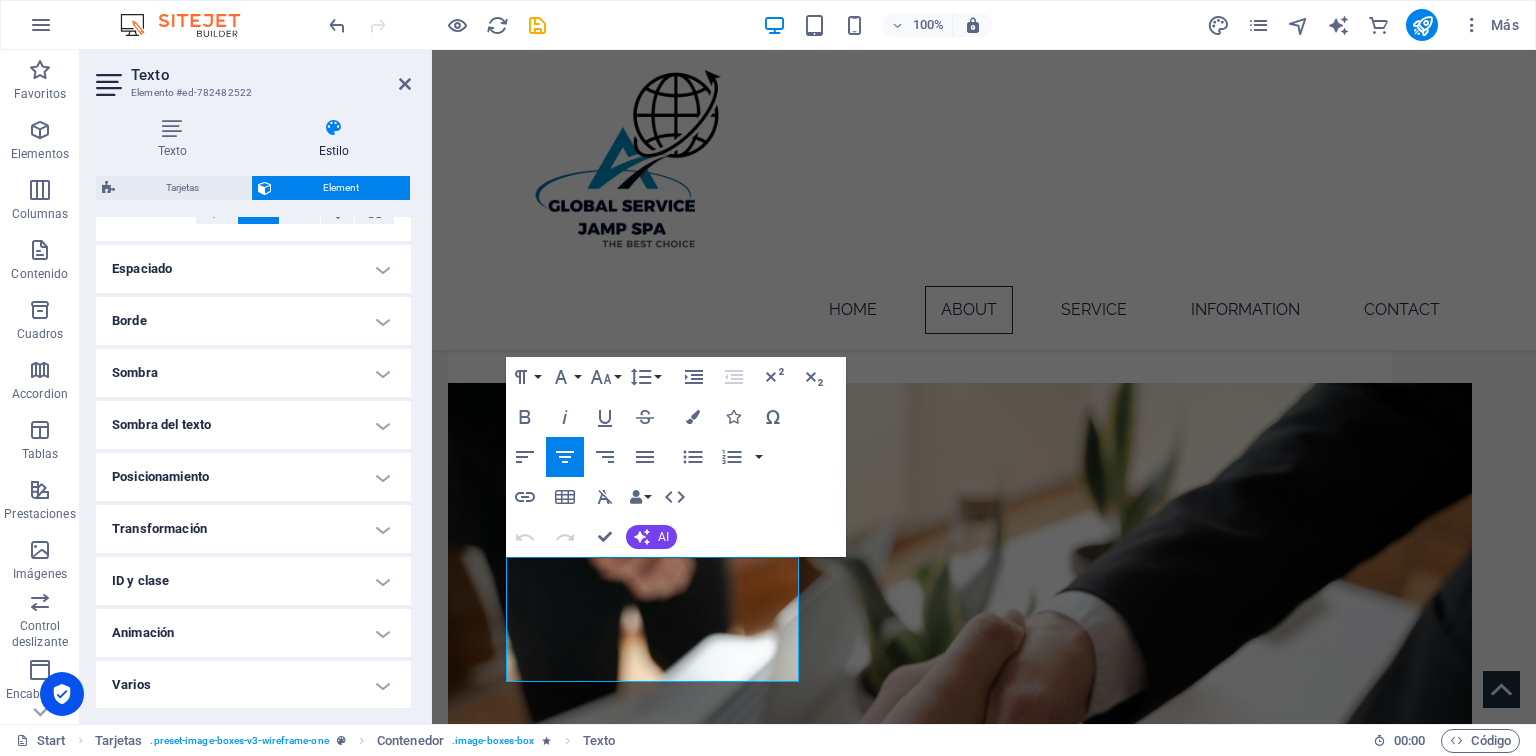 drag, startPoint x: 204, startPoint y: 560, endPoint x: 197, endPoint y: 660, distance: 100.2447 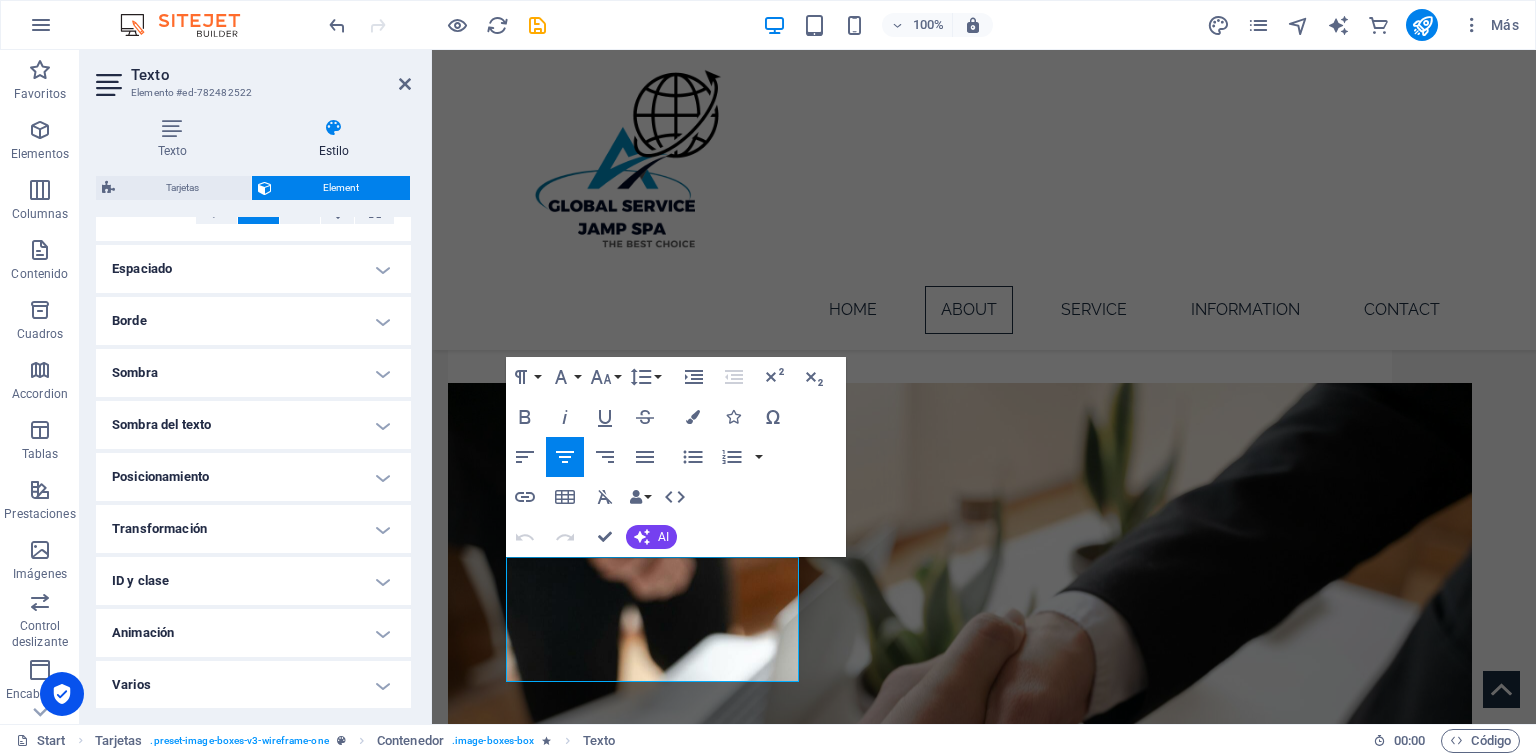drag, startPoint x: 197, startPoint y: 660, endPoint x: 190, endPoint y: 636, distance: 25 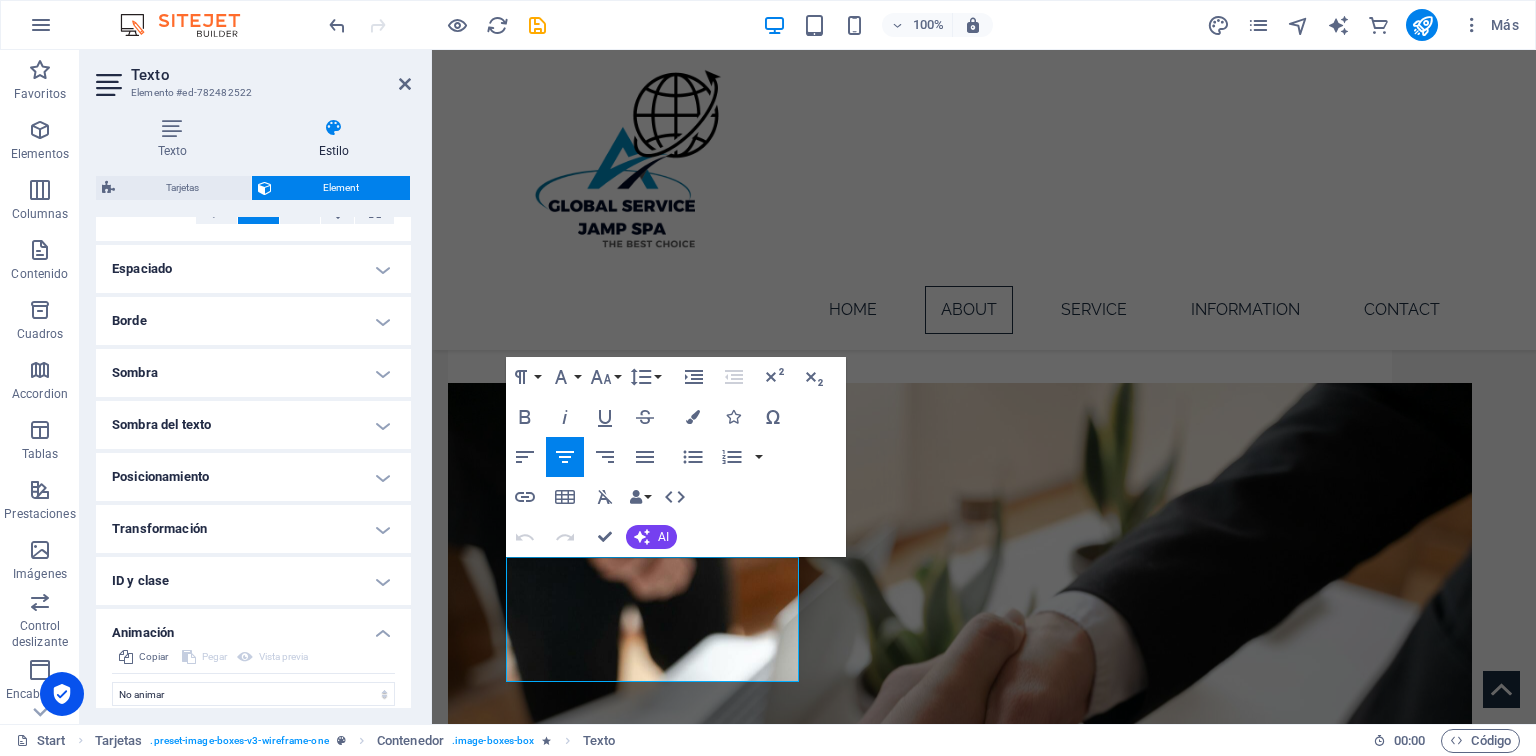 click on "Animación" at bounding box center [253, 627] 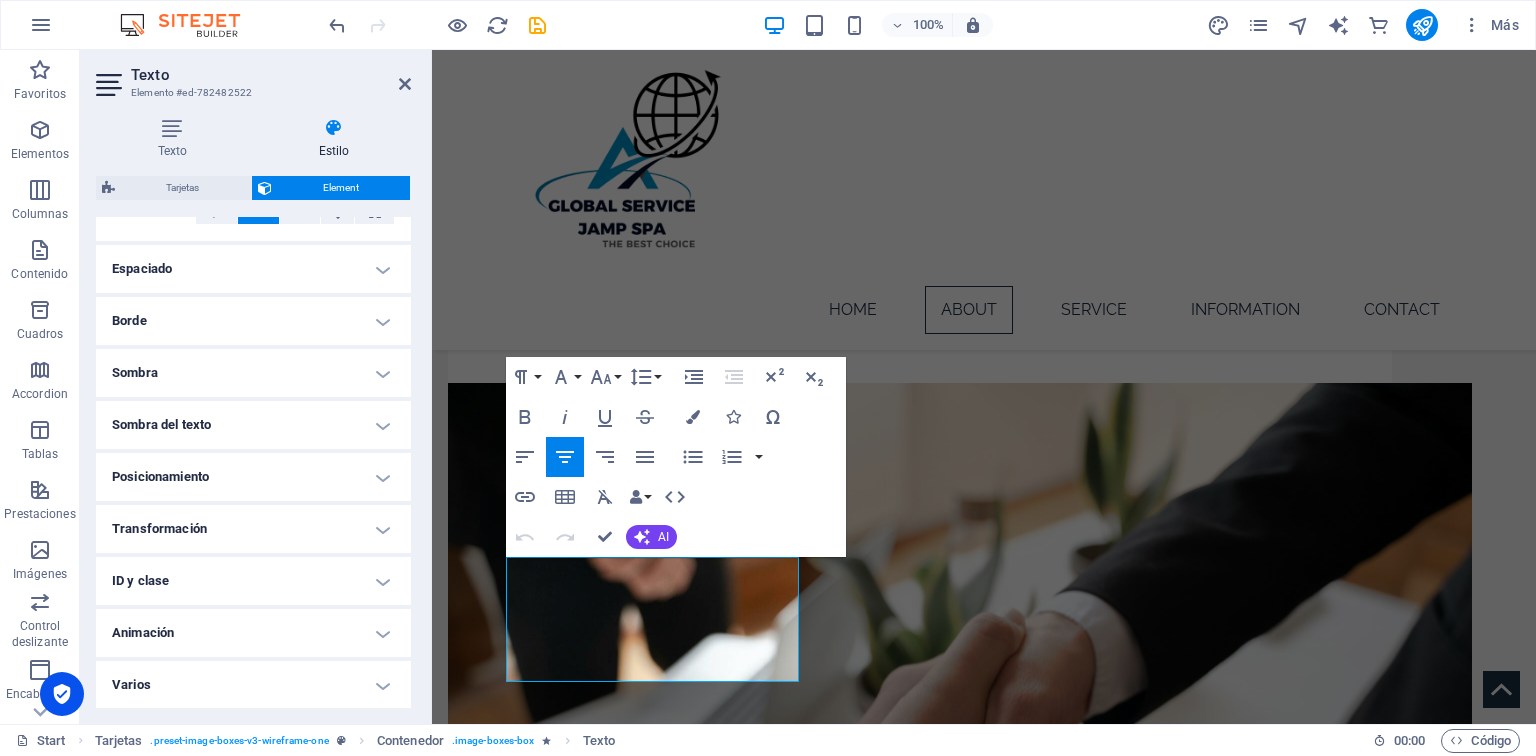 click on "Animación" at bounding box center (253, 633) 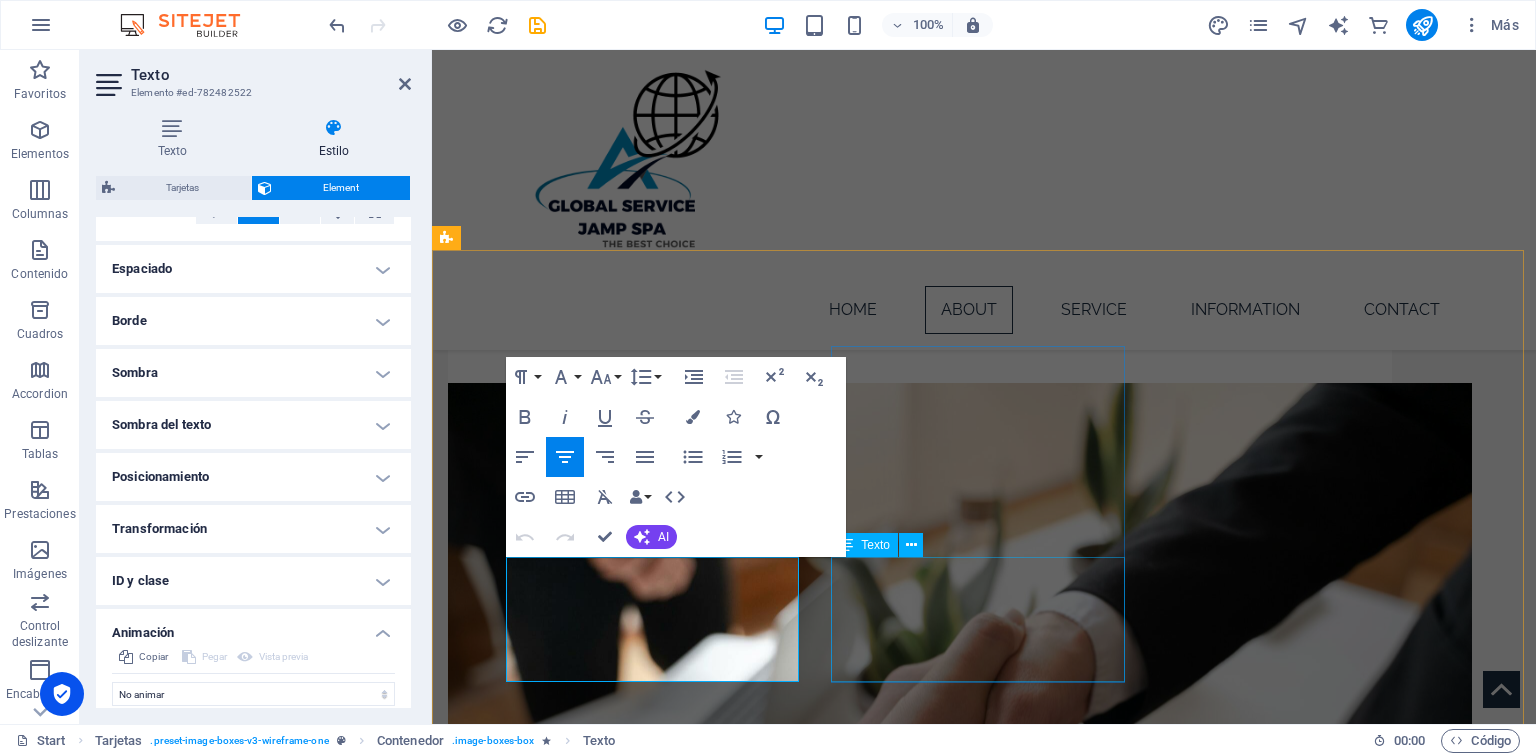 click on "Lorem ipsum dolor sit amet, consectetuer adipiscing elit. Aenean commodo ligula eget dolor. Lorem ipsum dolor sit amet." at bounding box center (594, 1882) 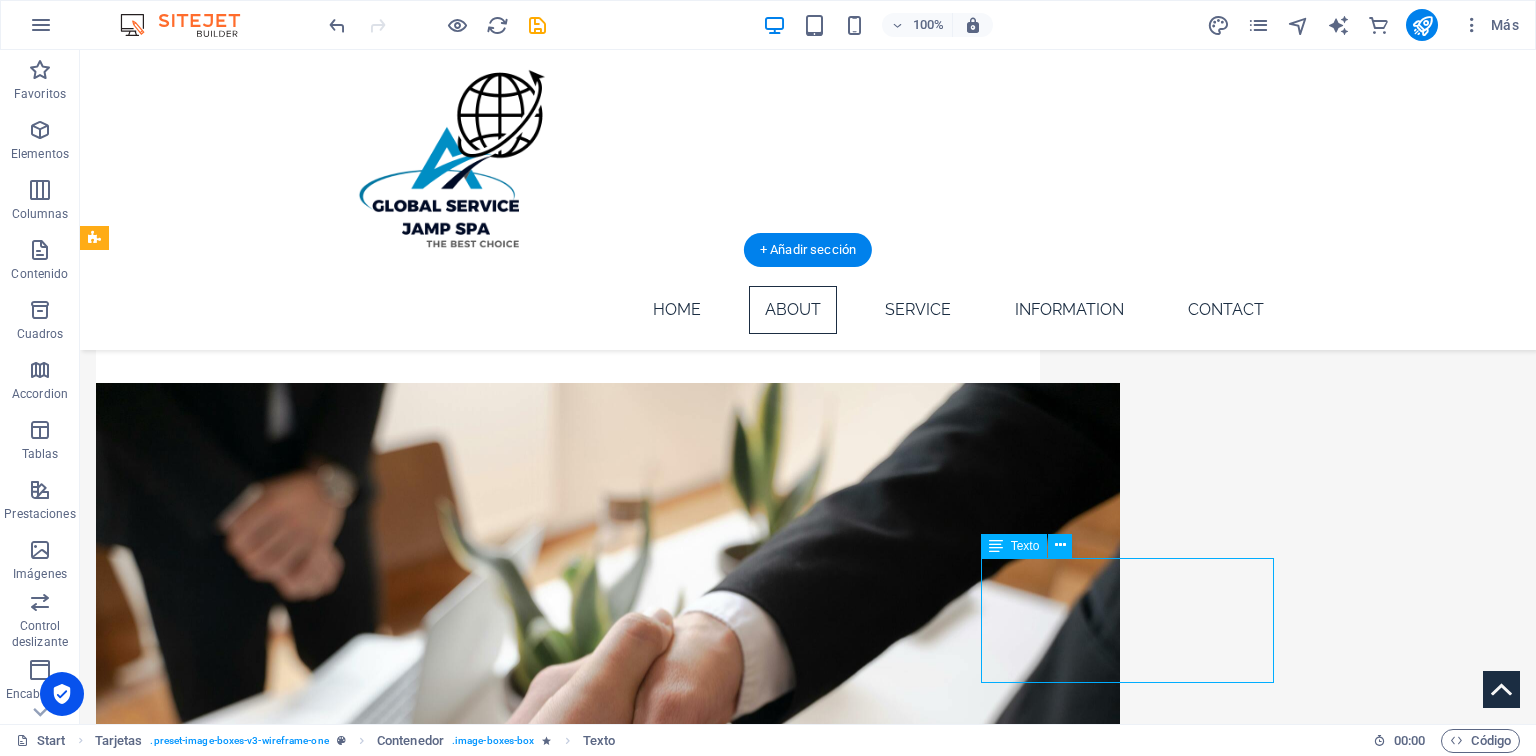 click on "Lorem ipsum dolor sit amet, consectetuer adipiscing elit. Aenean commodo ligula eget dolor. Lorem ipsum dolor sit amet." at bounding box center [242, 2125] 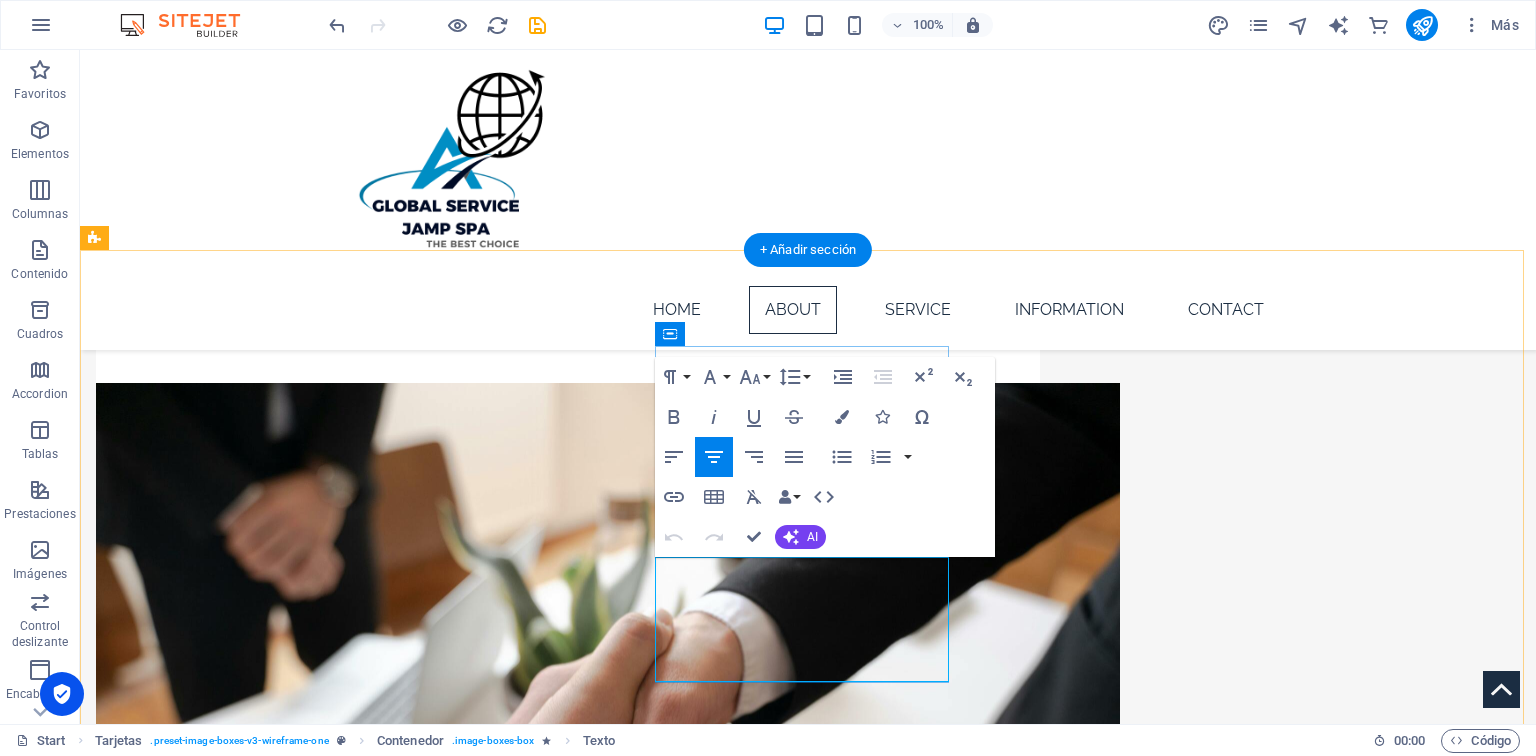 click on "Lorem ipsum dolor sit amet, consectetuer adipiscing elit. Aenean commodo ligula eget dolor. Lorem ipsum dolor sit amet." at bounding box center [242, 1874] 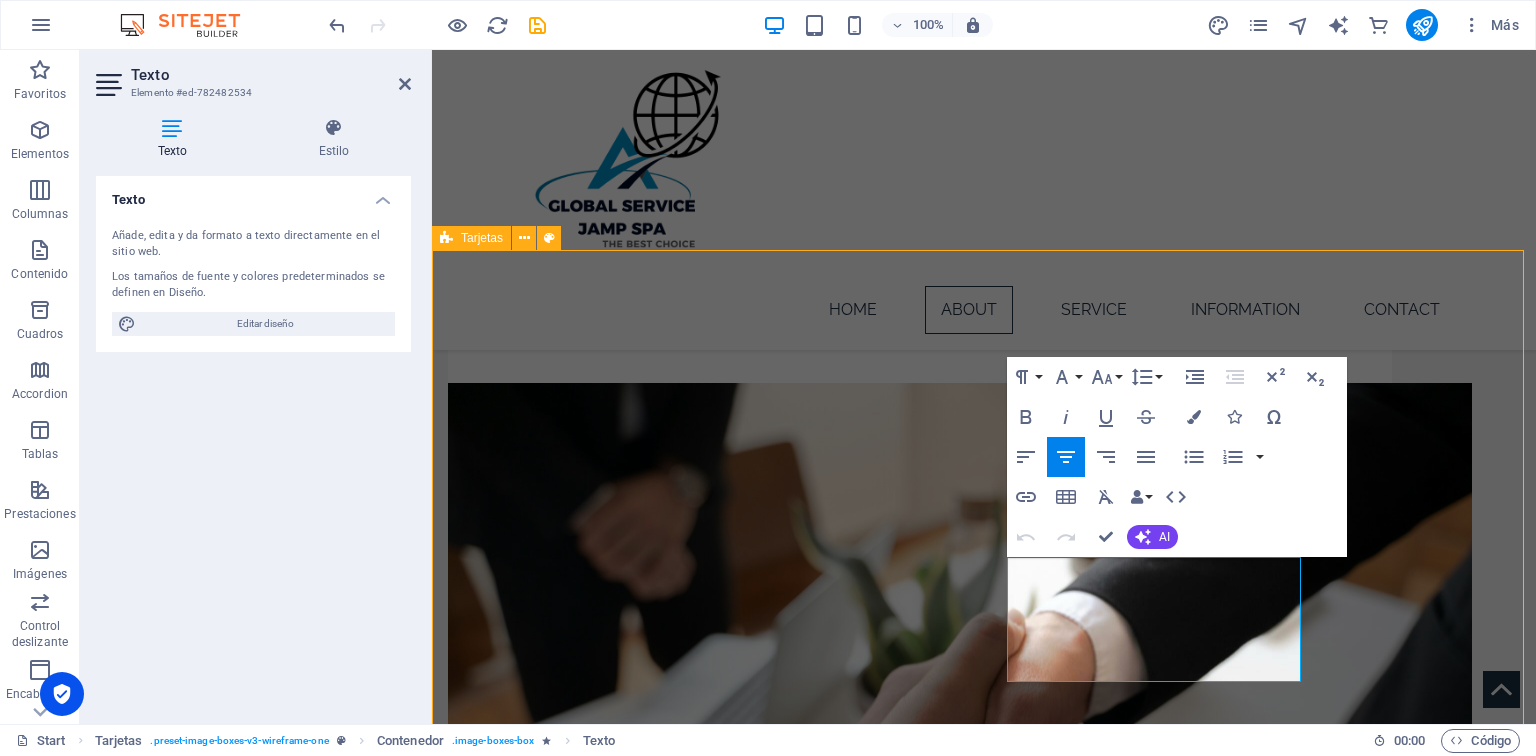 click on "Headline Permite seleccionar la combinación óptima de modos de transporte para maximizar eficiencia y reducir costos. Headline Lorem ipsum dolor sit amet, consectetuer adipiscing elit. Aenean commodo ligula eget dolor. Lorem ipsum dolor sit amet. Headline Lorem ipsum dolor sit amet, consectetuer adipiscing elit. Aenean commodo ligula eget dolor. Lorem ipsum dolor sit amet." at bounding box center (984, 1777) 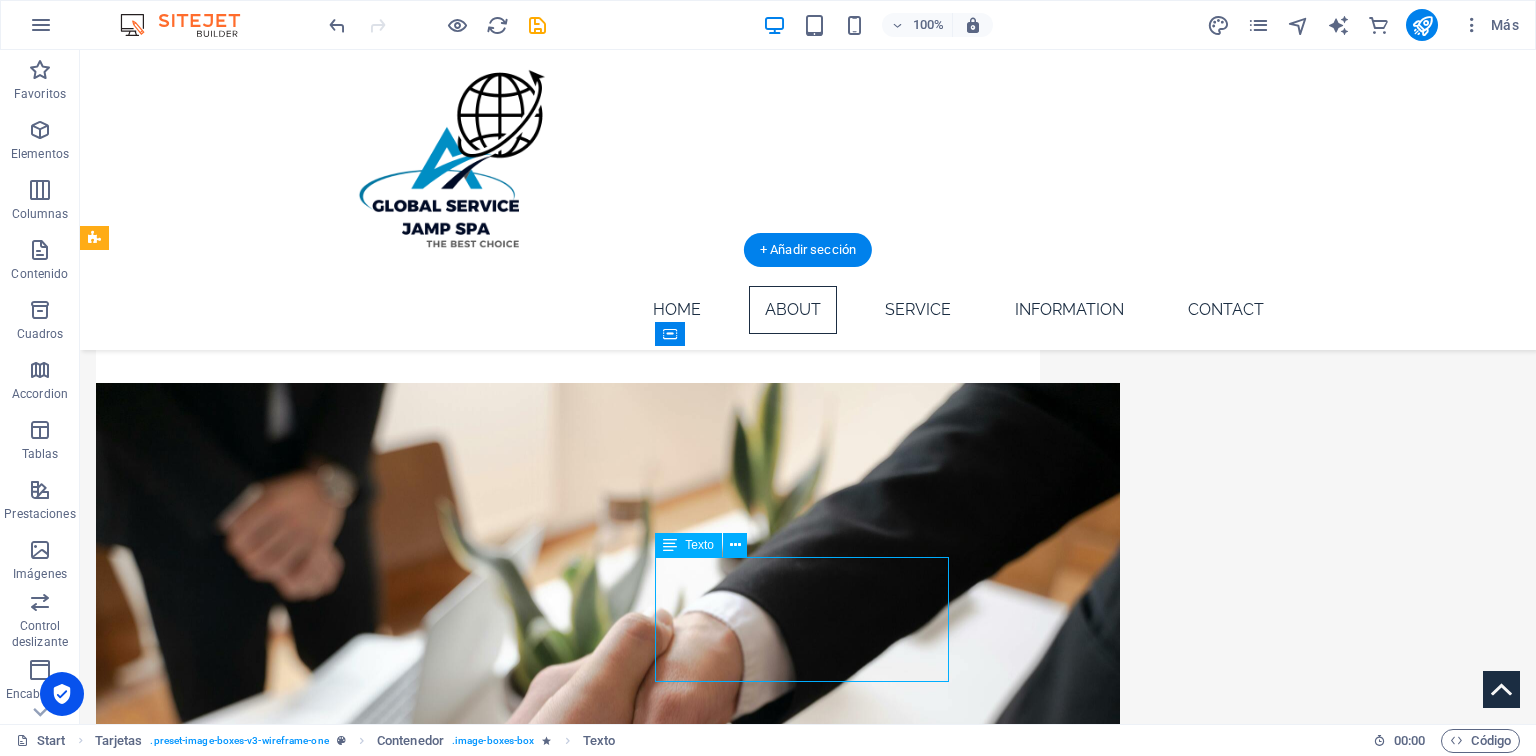 drag, startPoint x: 696, startPoint y: 569, endPoint x: 768, endPoint y: 580, distance: 72.835434 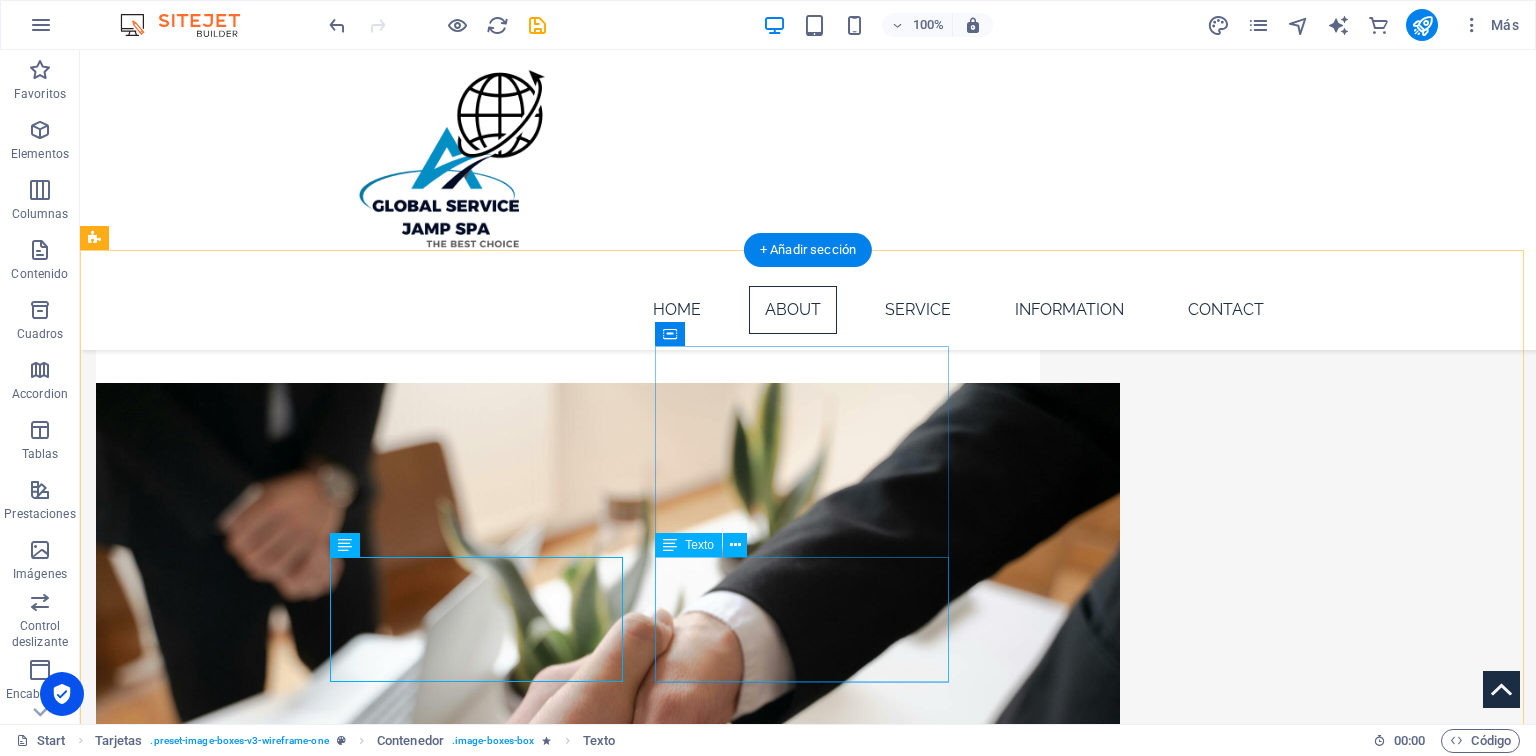 click on "Lorem ipsum dolor sit amet, consectetuer adipiscing elit. Aenean commodo ligula eget dolor. Lorem ipsum dolor sit amet." at bounding box center [242, 1882] 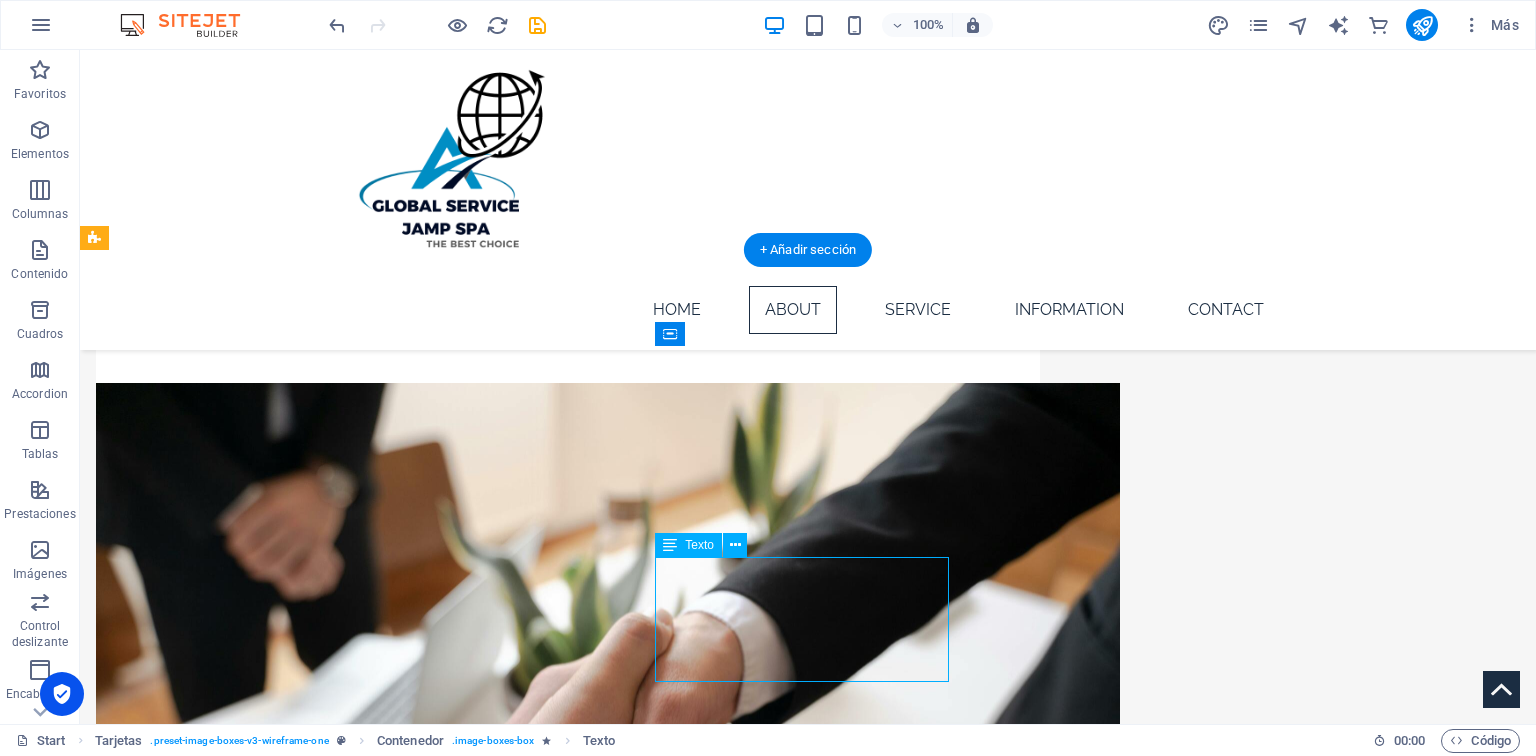 click on "Lorem ipsum dolor sit amet, consectetuer adipiscing elit. Aenean commodo ligula eget dolor. Lorem ipsum dolor sit amet." at bounding box center (242, 1882) 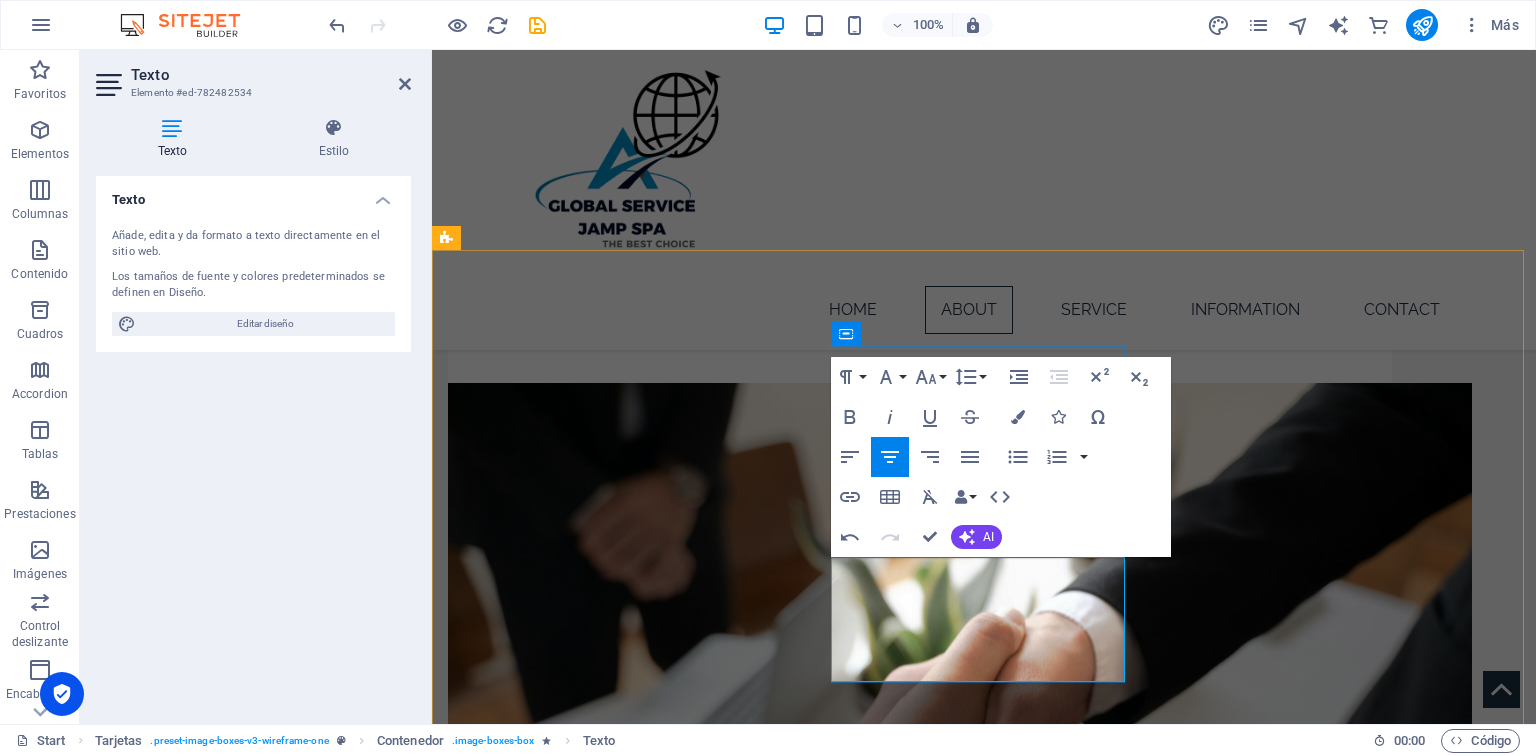 click on "Facilita la coordinación de todos los aspectos del transporte y la logística, desde la recolección hasta la entrega final." at bounding box center [594, 1874] 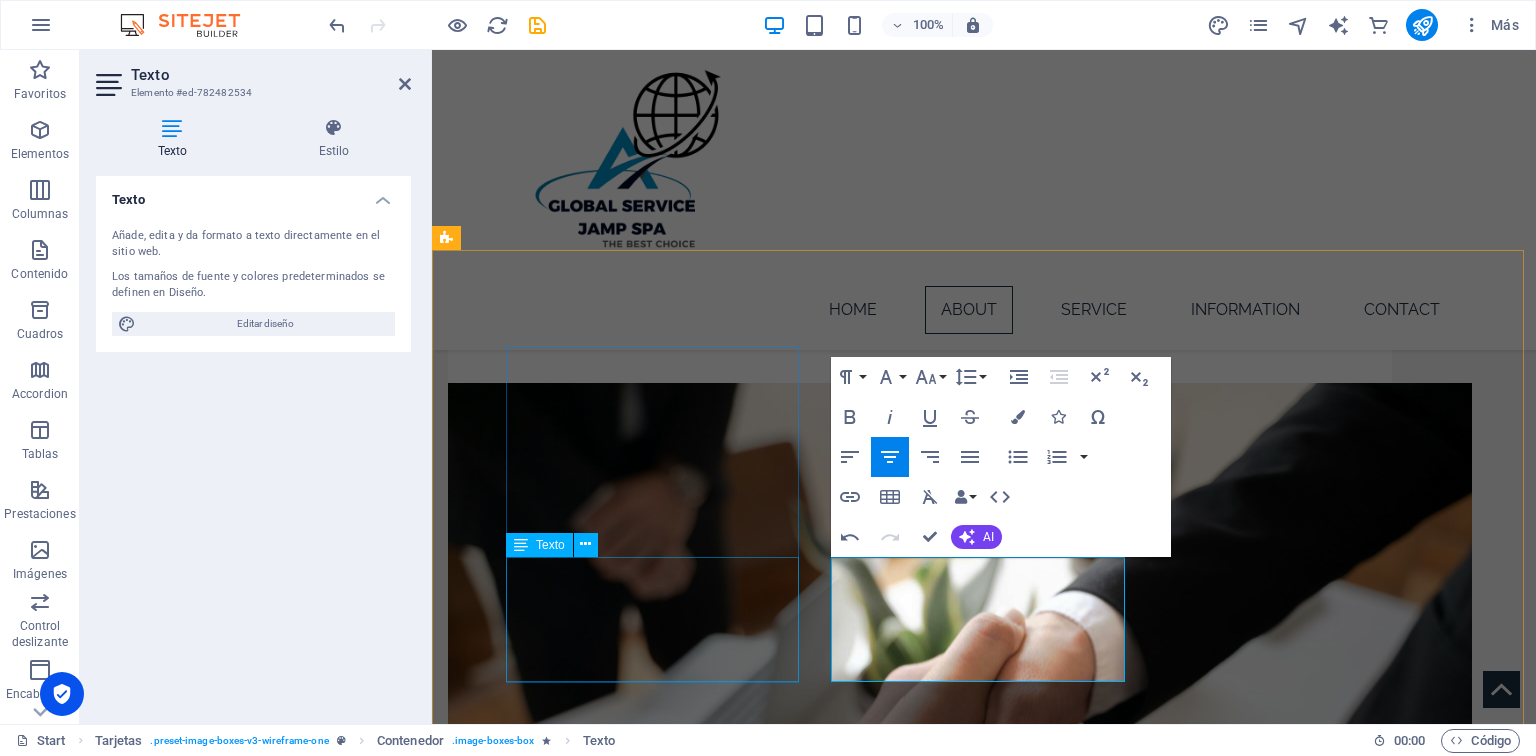 click on "Permite seleccionar la combinación óptima de modos de transporte para maximizar eficiencia y reducir costos." at bounding box center [594, 1530] 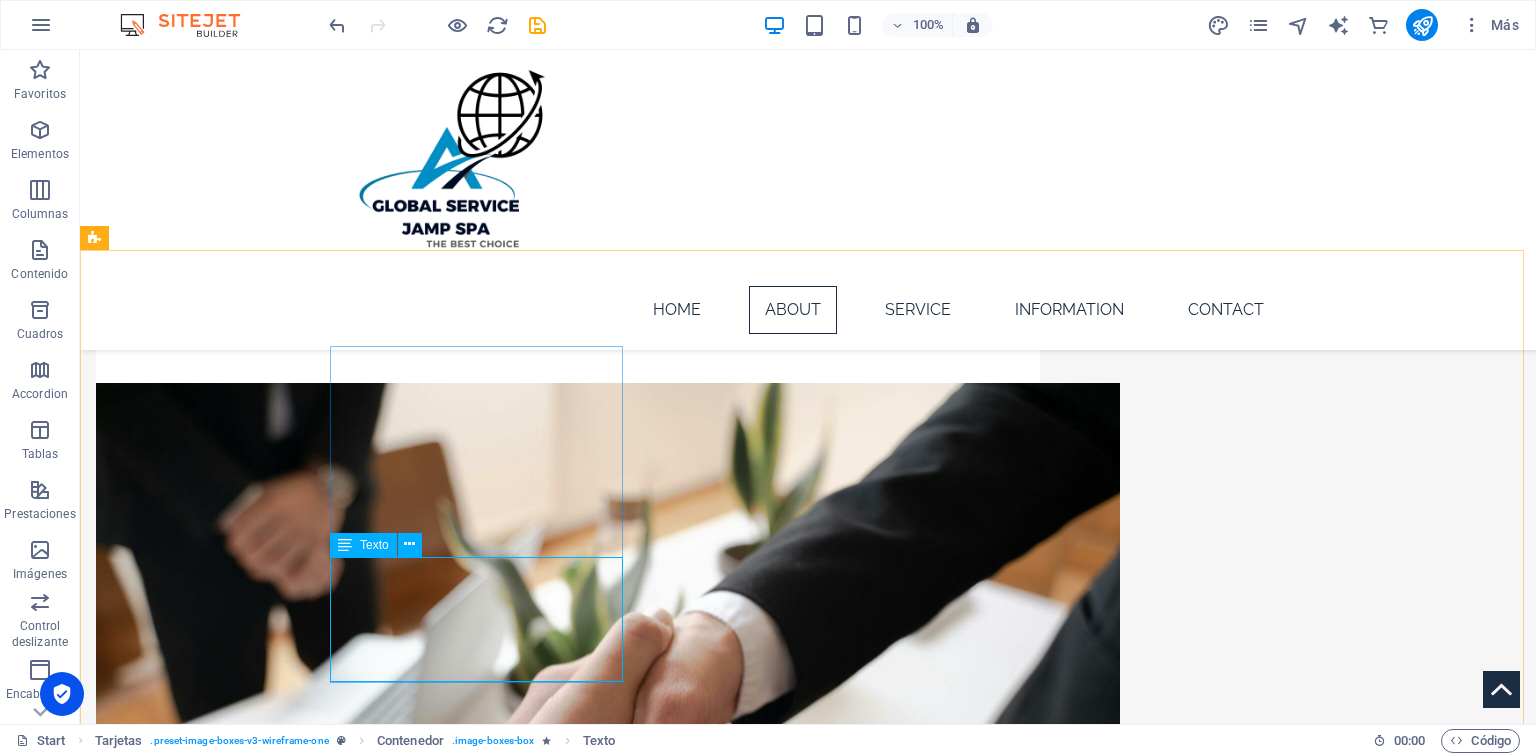 click on "Texto" at bounding box center [363, 545] 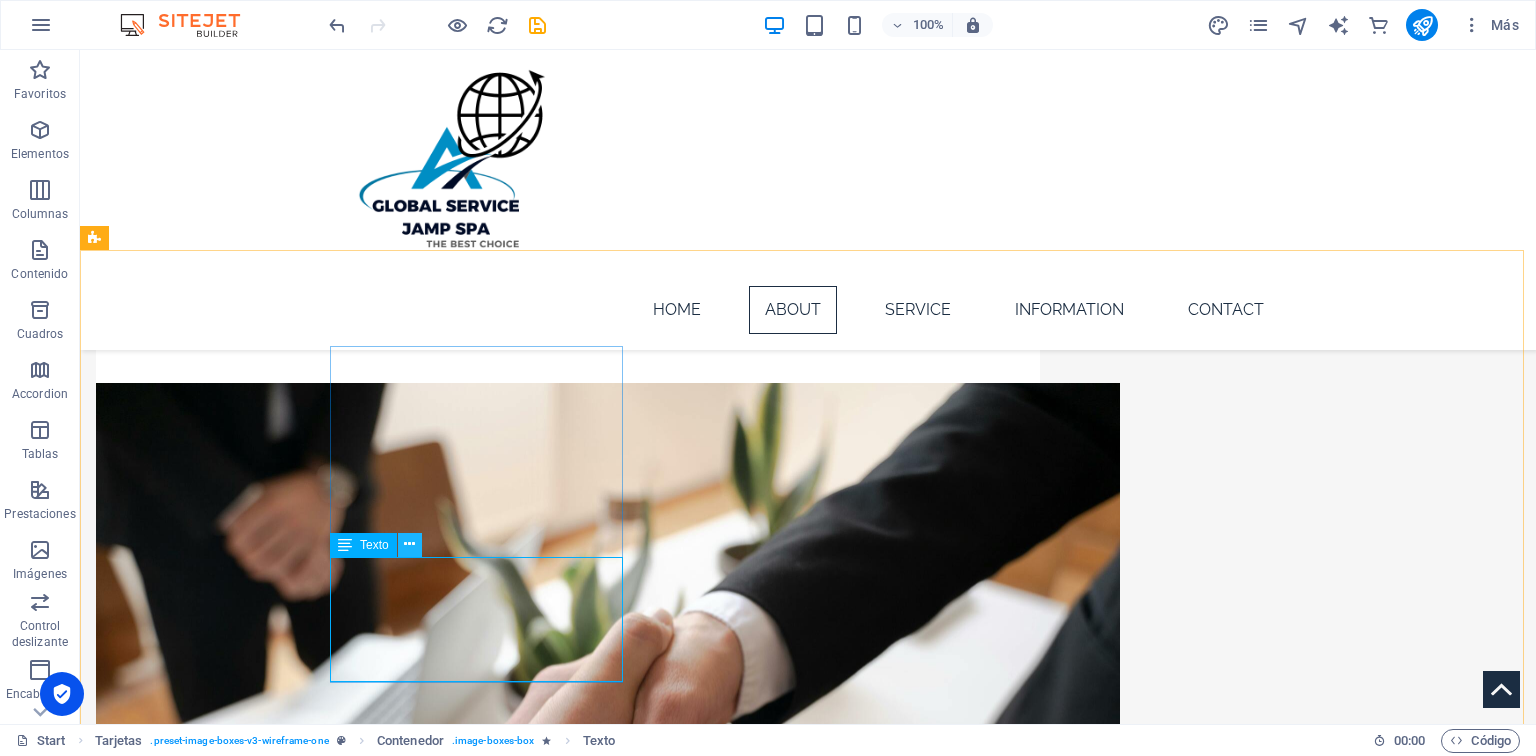 click at bounding box center (409, 544) 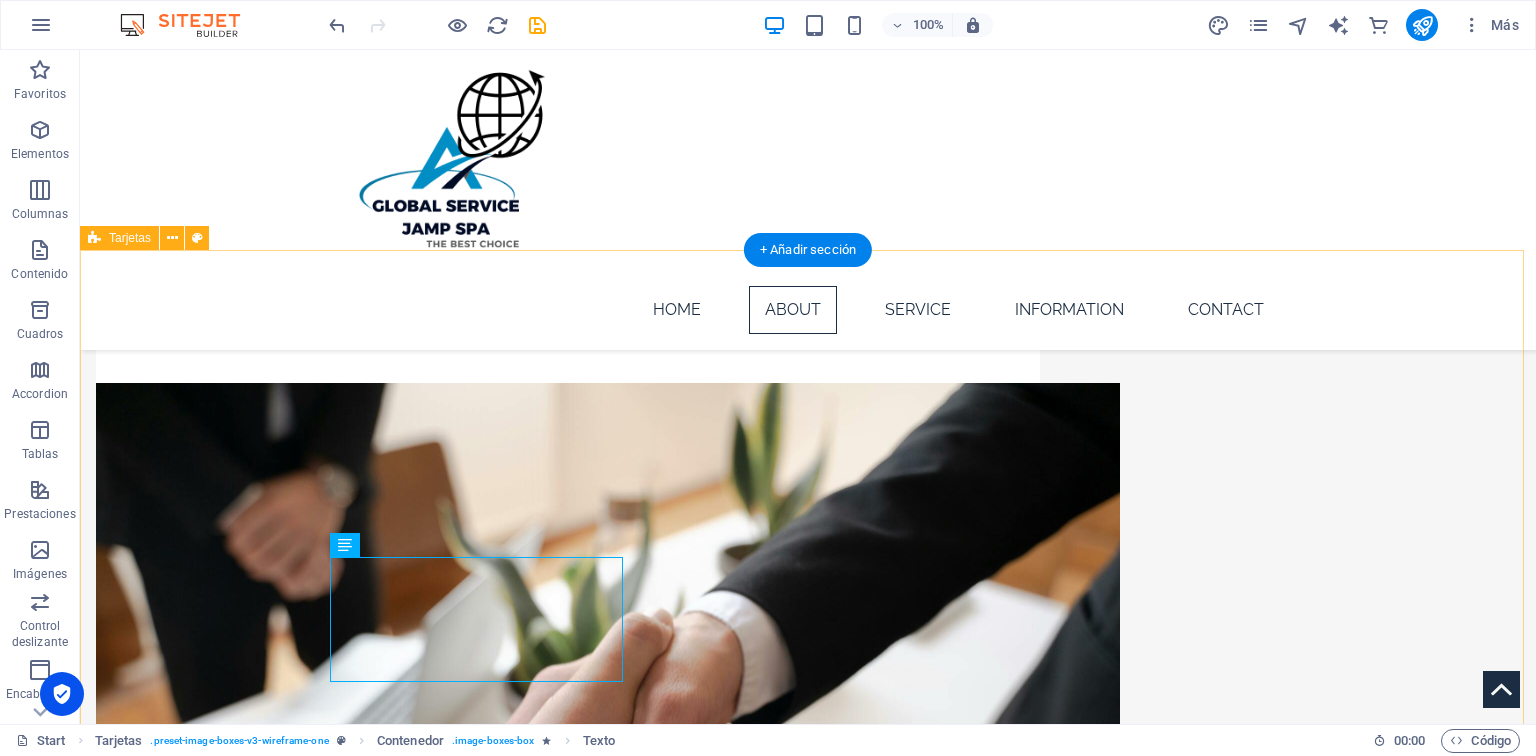 drag, startPoint x: 531, startPoint y: 375, endPoint x: 308, endPoint y: 683, distance: 380.25388 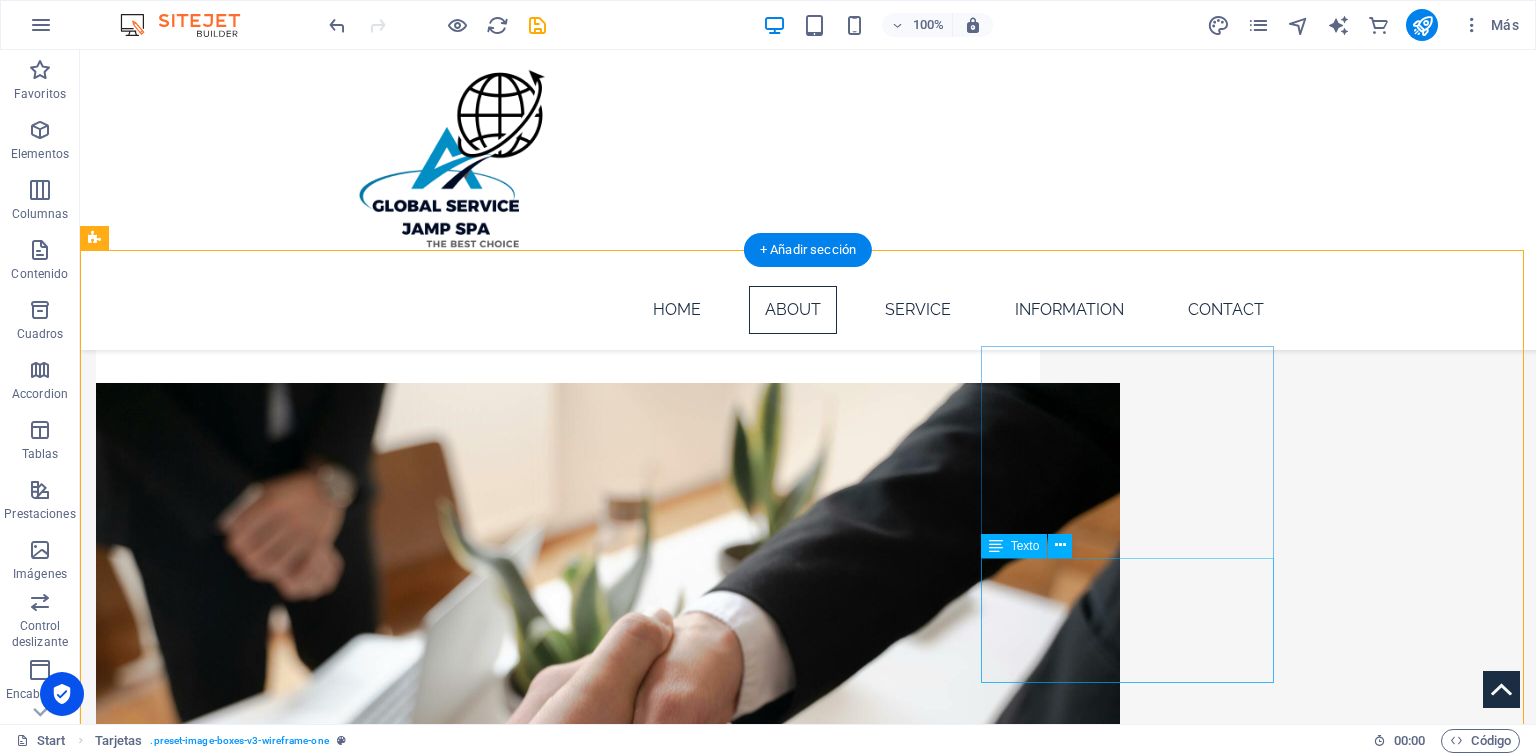 click on "Lorem ipsum dolor sit amet, consectetuer adipiscing elit. Aenean commodo ligula eget dolor. Lorem ipsum dolor sit amet." at bounding box center [242, 2234] 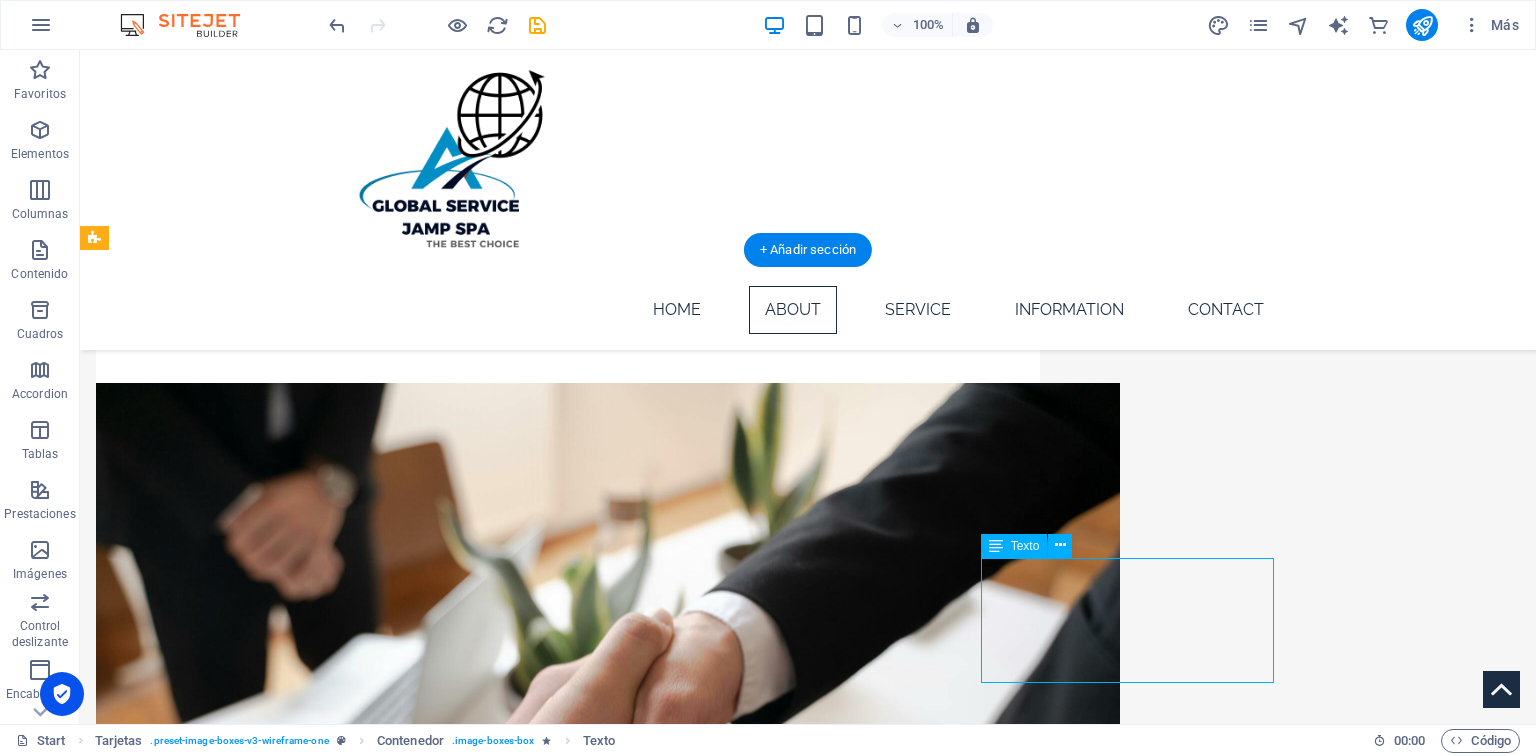 click on "Lorem ipsum dolor sit amet, consectetuer adipiscing elit. Aenean commodo ligula eget dolor. Lorem ipsum dolor sit amet." at bounding box center (242, 2234) 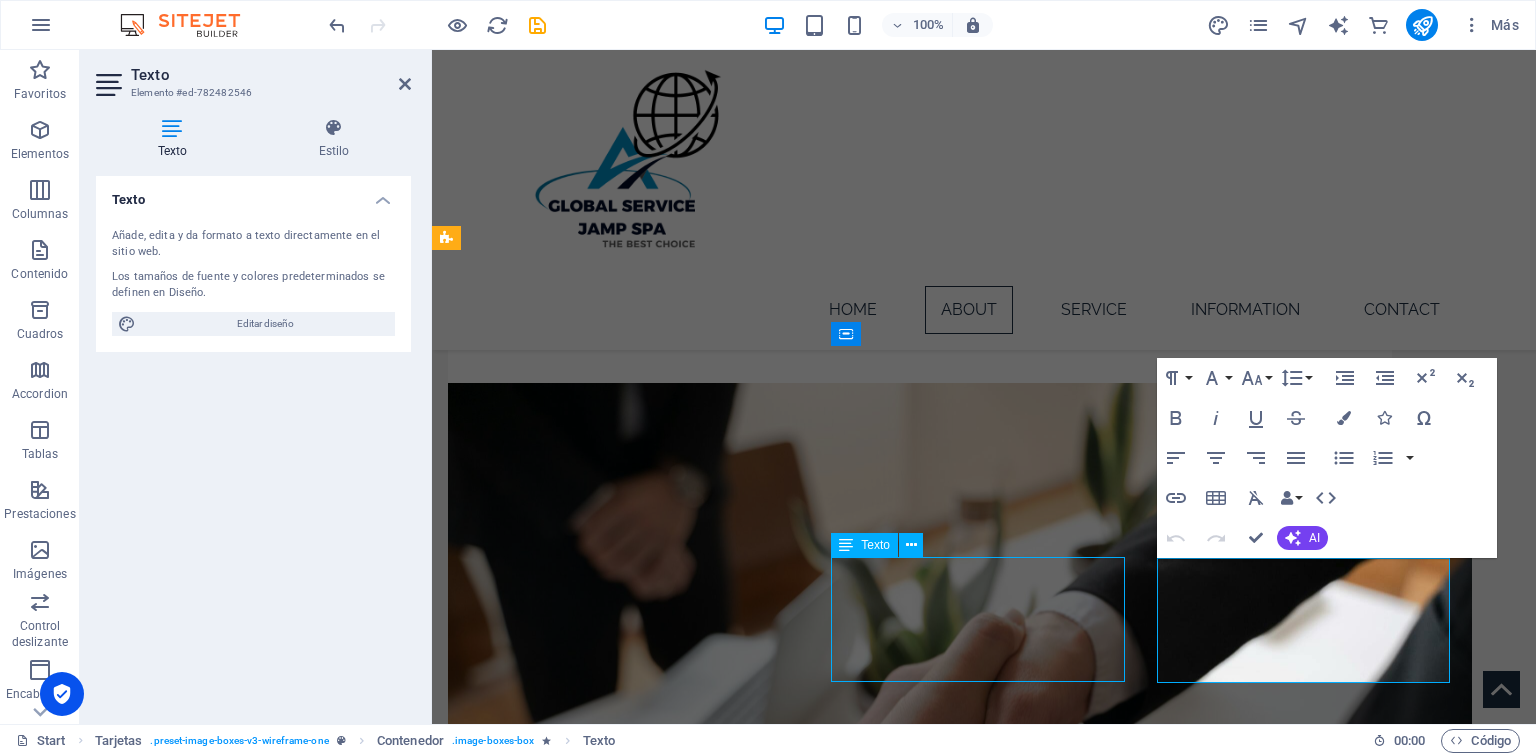 click on "Lorem ipsum dolor sit amet, consectetuer adipiscing elit. Aenean commodo ligula eget dolor. Lorem ipsum dolor sit amet." at bounding box center (594, 2226) 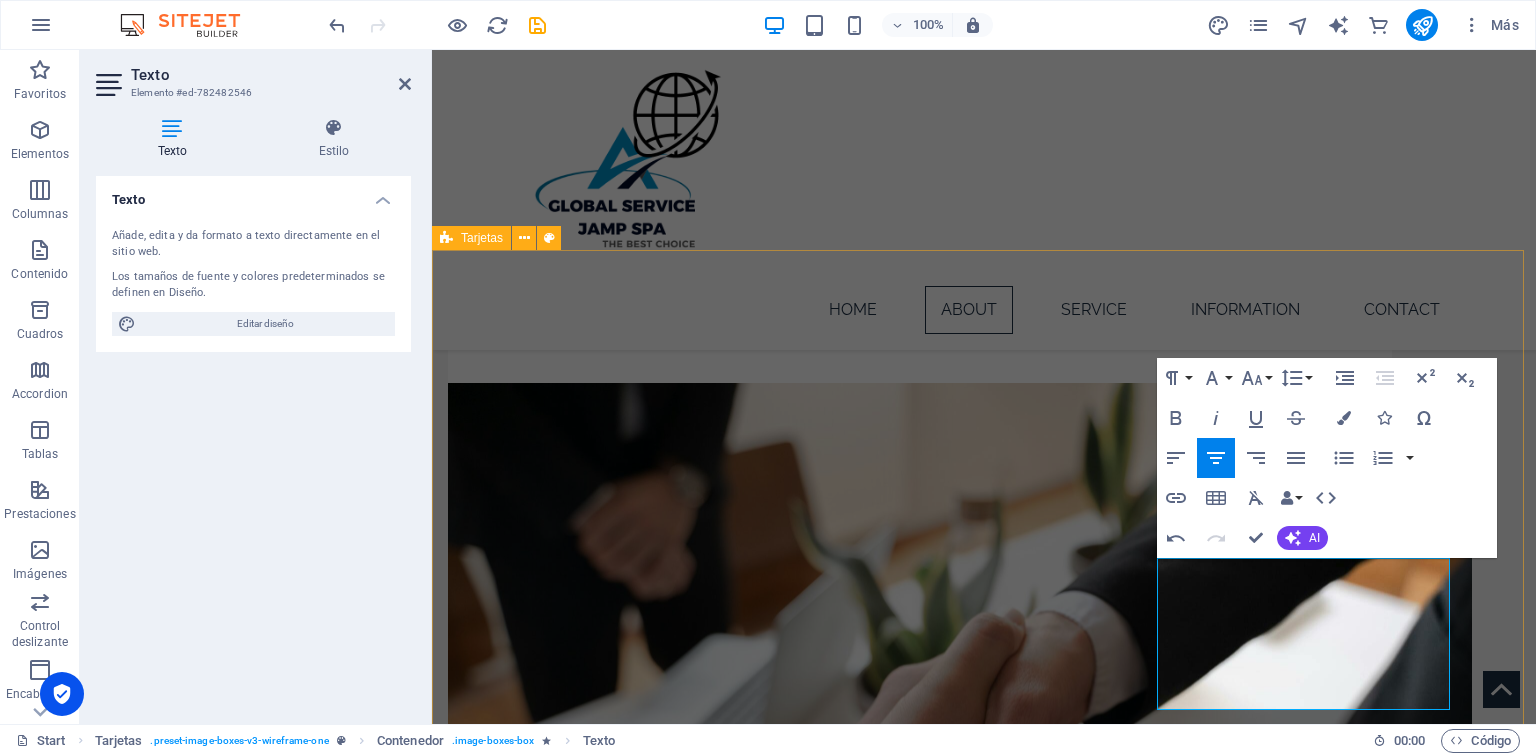 click on "Headline Permite seleccionar la combinación óptima de modos de transporte para maximizar eficiencia y reducir costos. Headline   Facilita la coordinación de todos los aspectos del transporte y la logística, desde la recolección hasta la entrega final. Headline   Maneja los requisitos aduaneros y normativas internacionales, asegurando que los envíos cumplan con todas las regulaciones." at bounding box center (984, 1790) 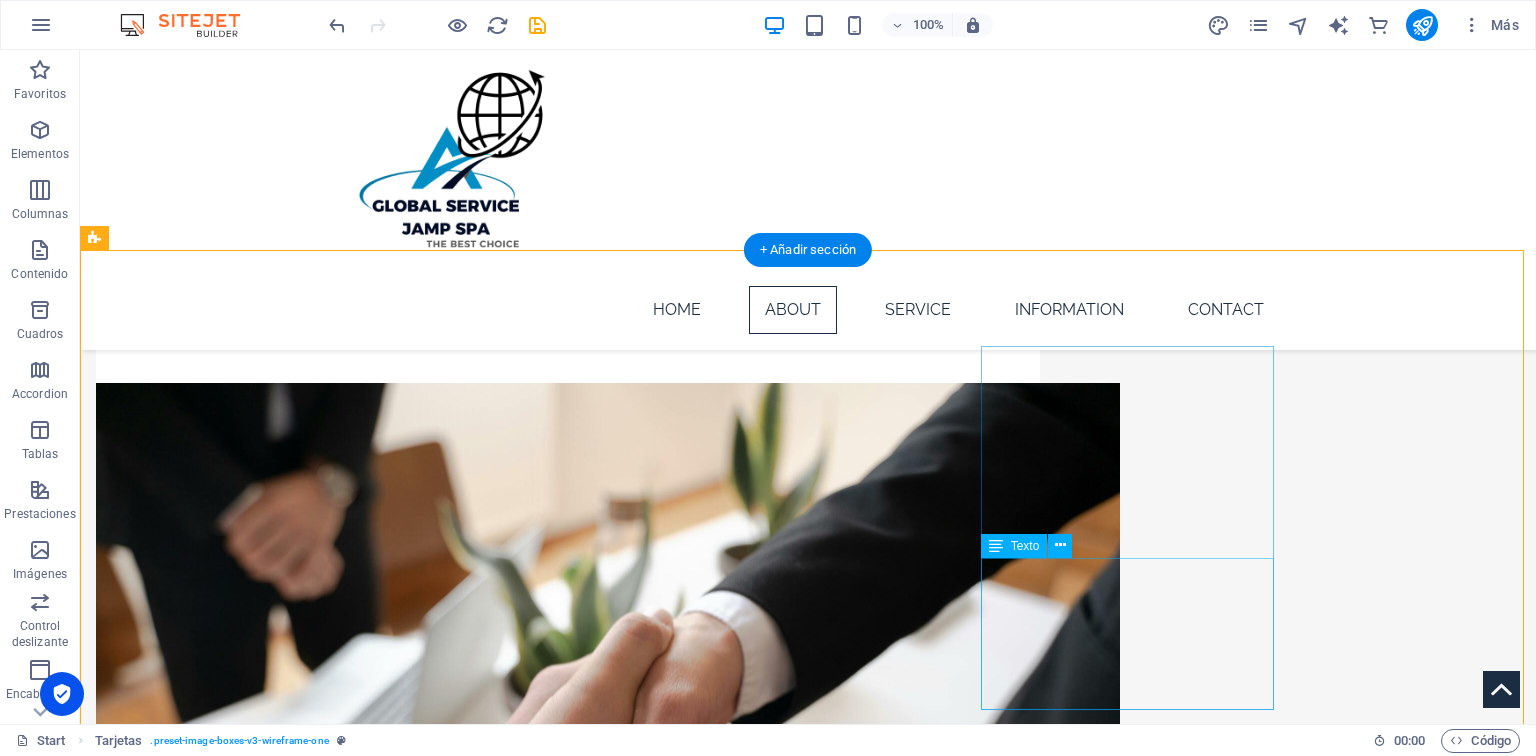 click on "Maneja los requisitos aduaneros y normativas internacionales, asegurando que los envíos cumplan con todas las regulaciones." at bounding box center [242, 2248] 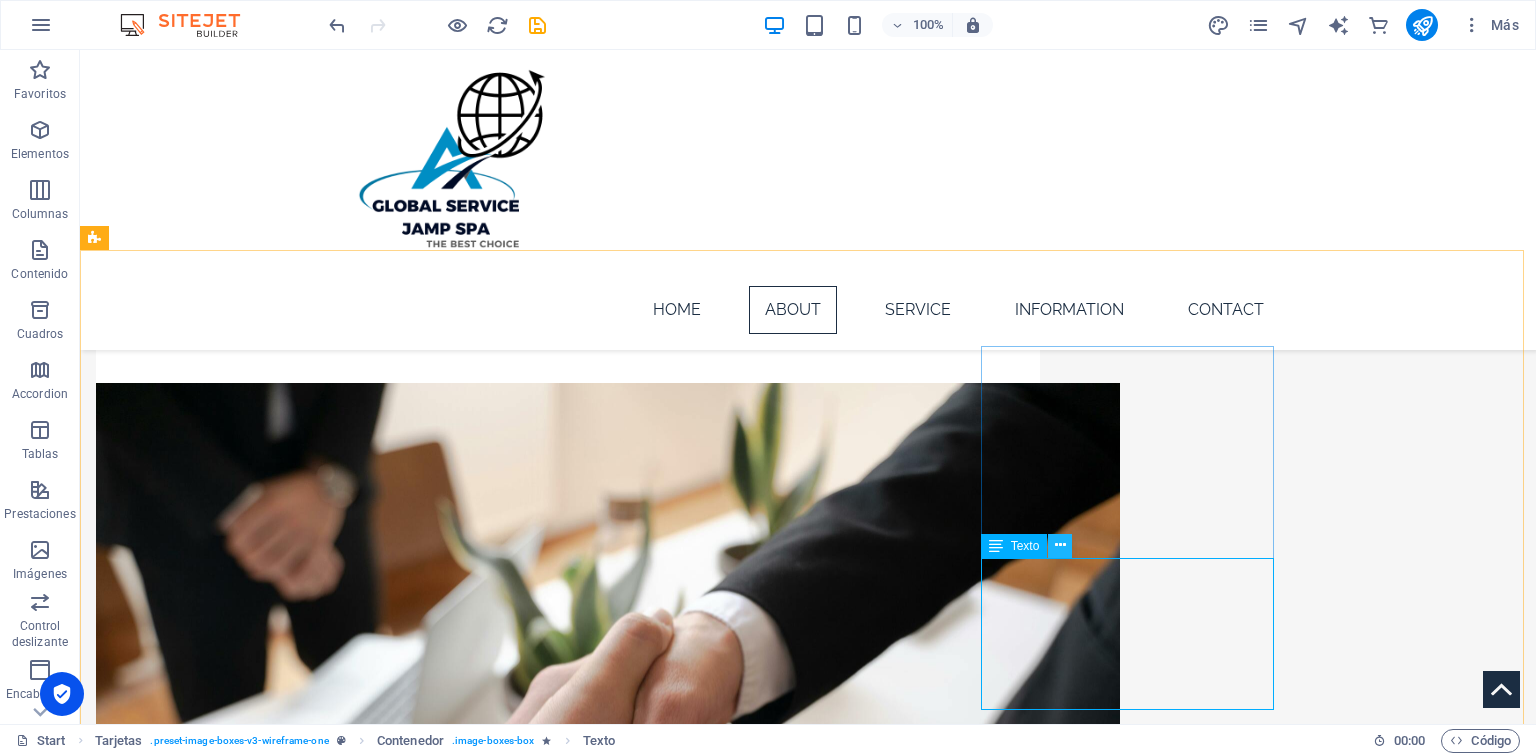 click at bounding box center [1060, 545] 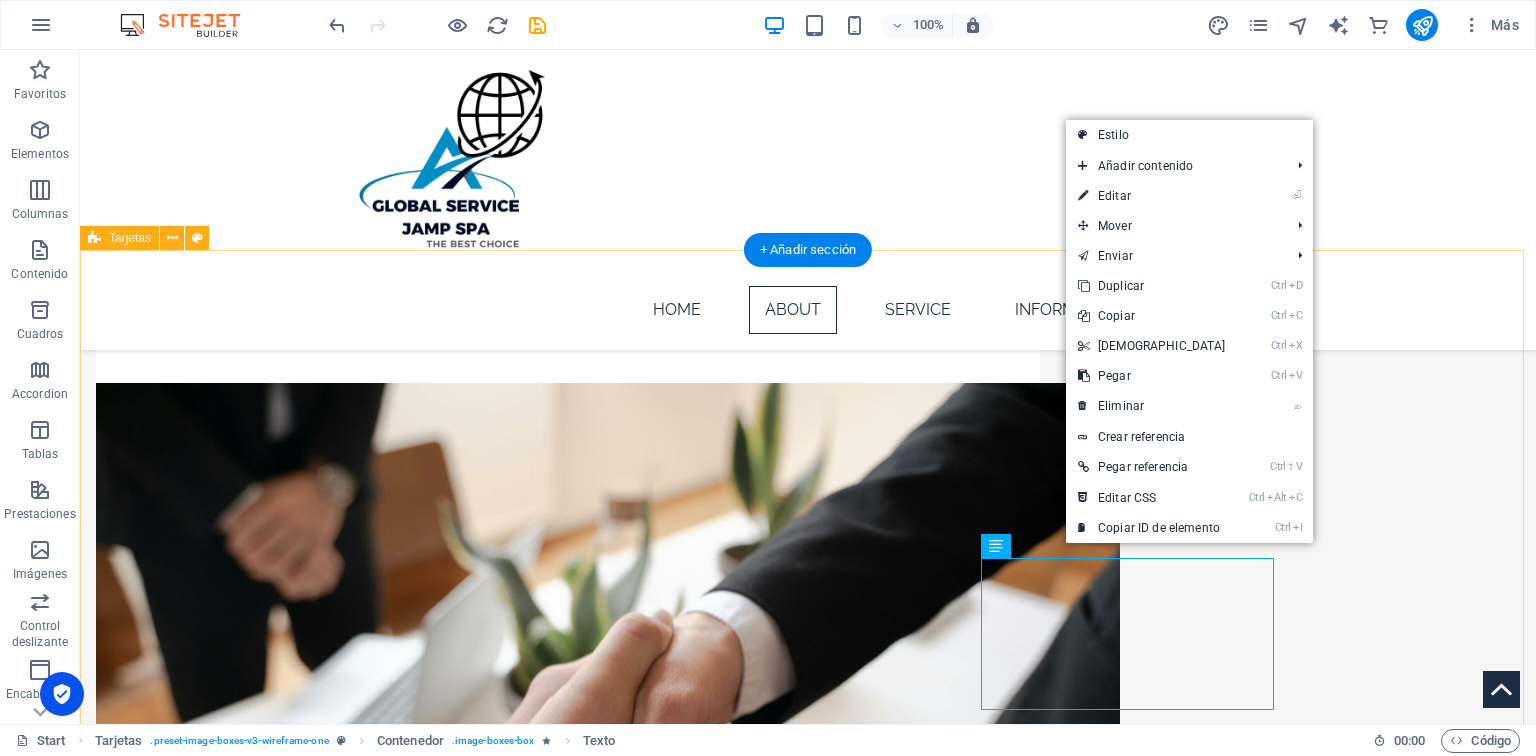 click on "Headline Permite seleccionar la combinación óptima de modos de transporte para maximizar eficiencia y reducir costos. Headline   Facilita la coordinación de todos los aspectos del transporte y la logística, desde la recolección hasta la entrega final. Headline   Maneja los requisitos aduaneros y normativas internacionales, asegurando que los envíos cumplan con todas las regulaciones." at bounding box center [808, 1790] 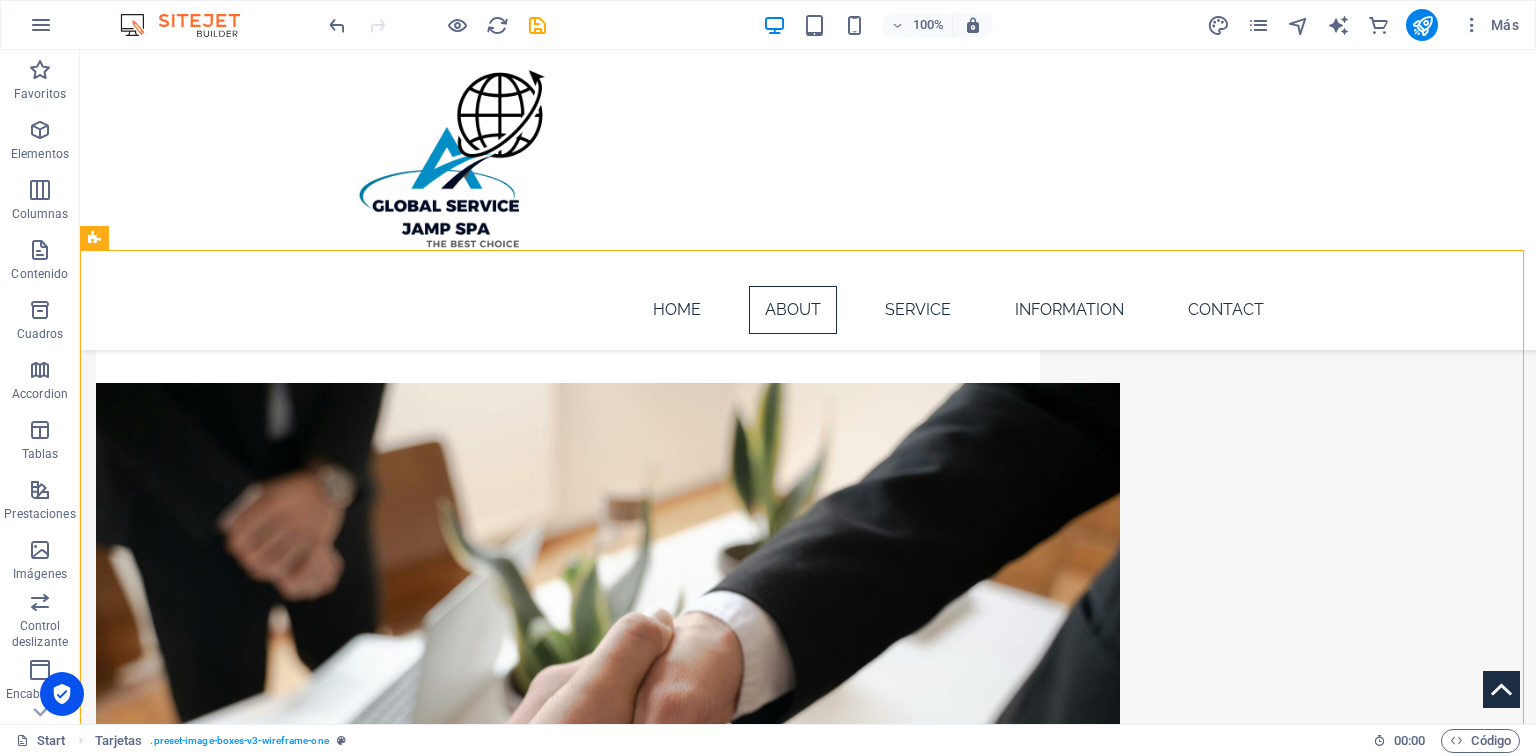 drag, startPoint x: 920, startPoint y: 793, endPoint x: 779, endPoint y: 793, distance: 141 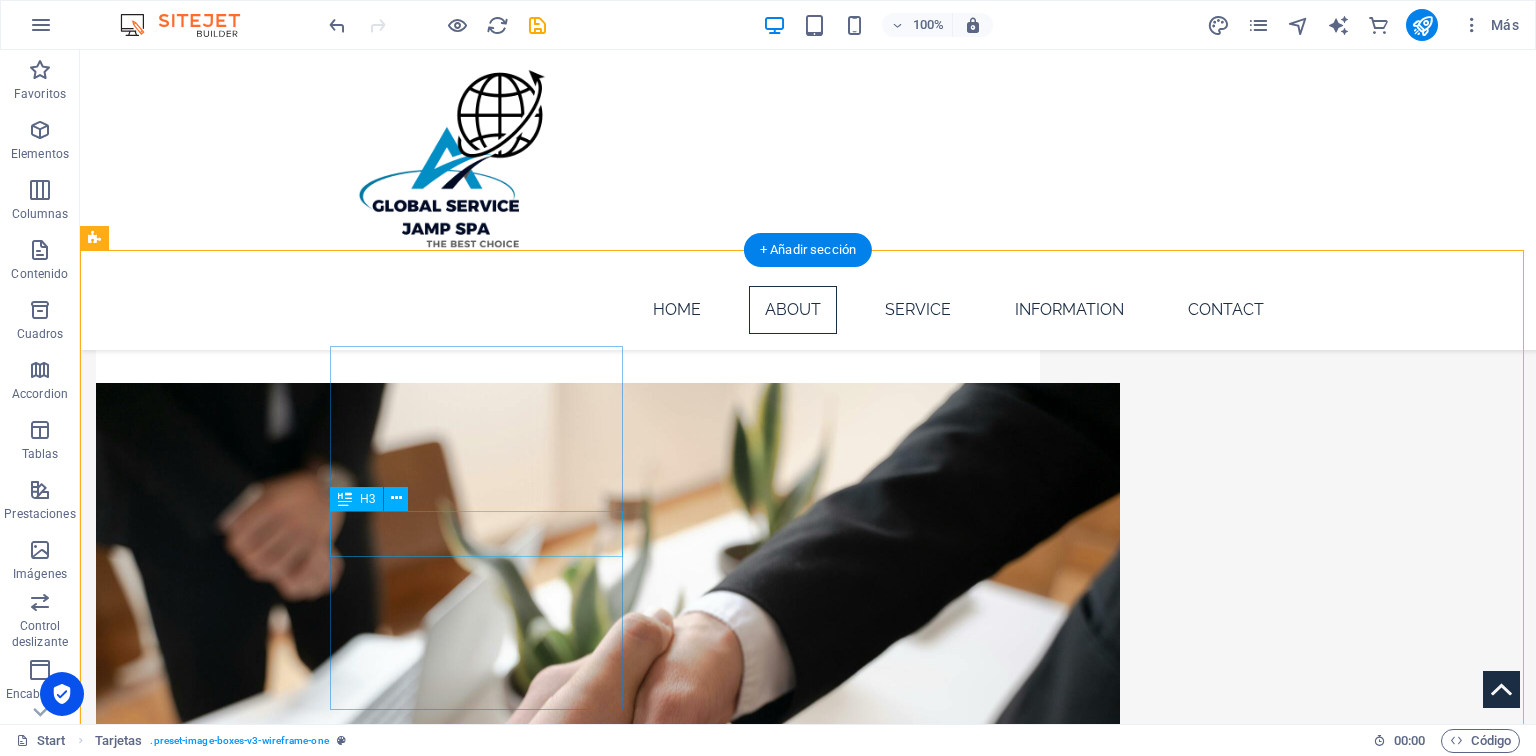 click on "Headline" at bounding box center (242, 1445) 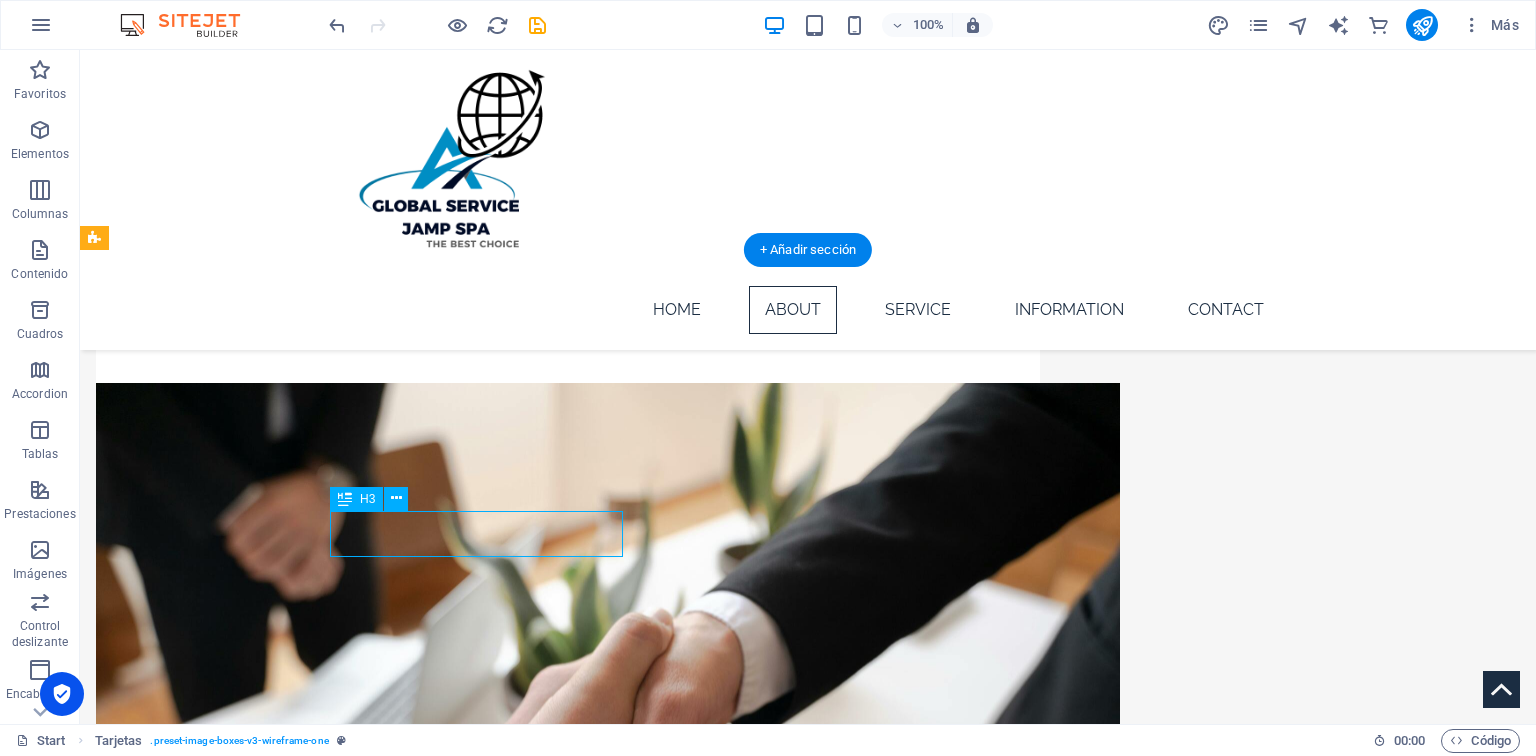 click on "Headline" at bounding box center [242, 1445] 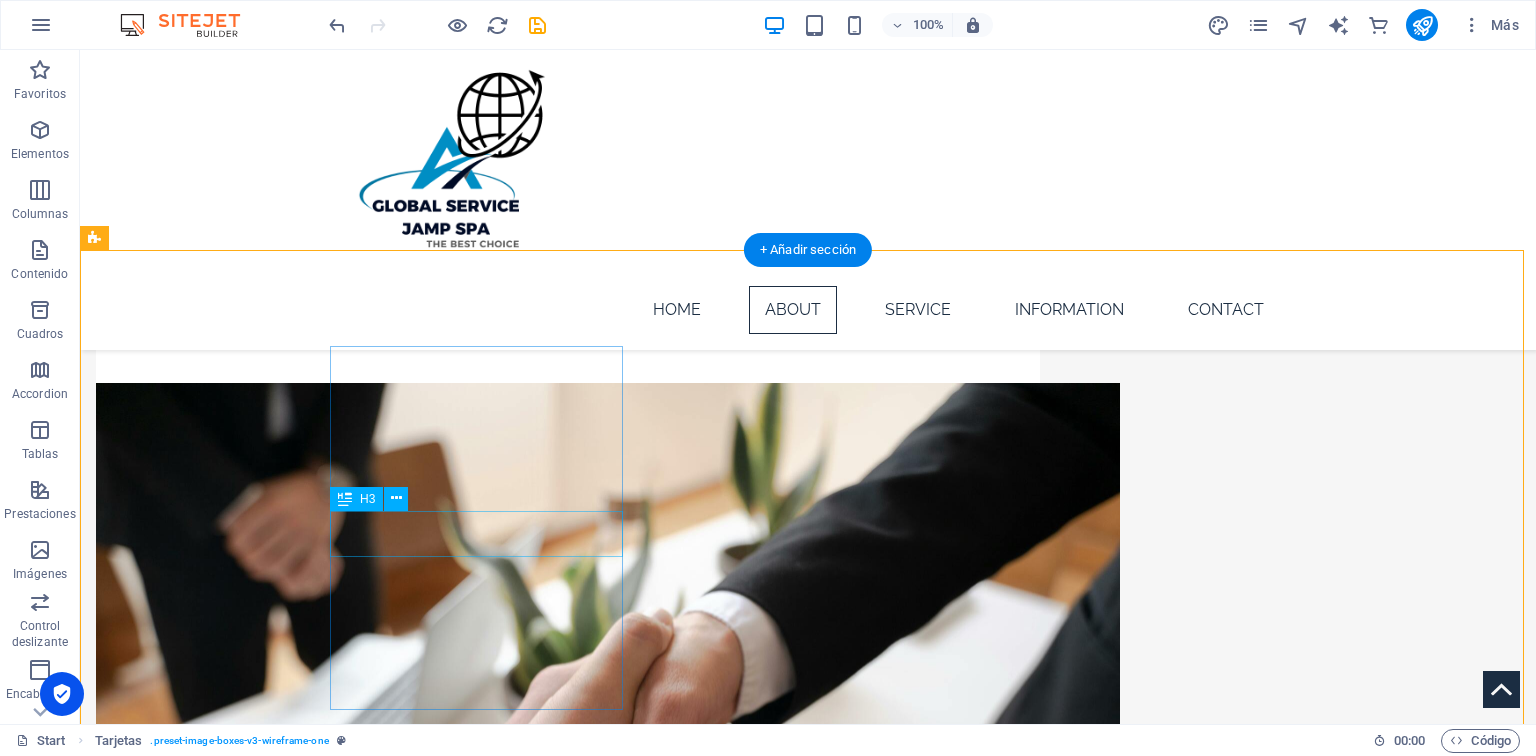 click on "Headline" at bounding box center [242, 1445] 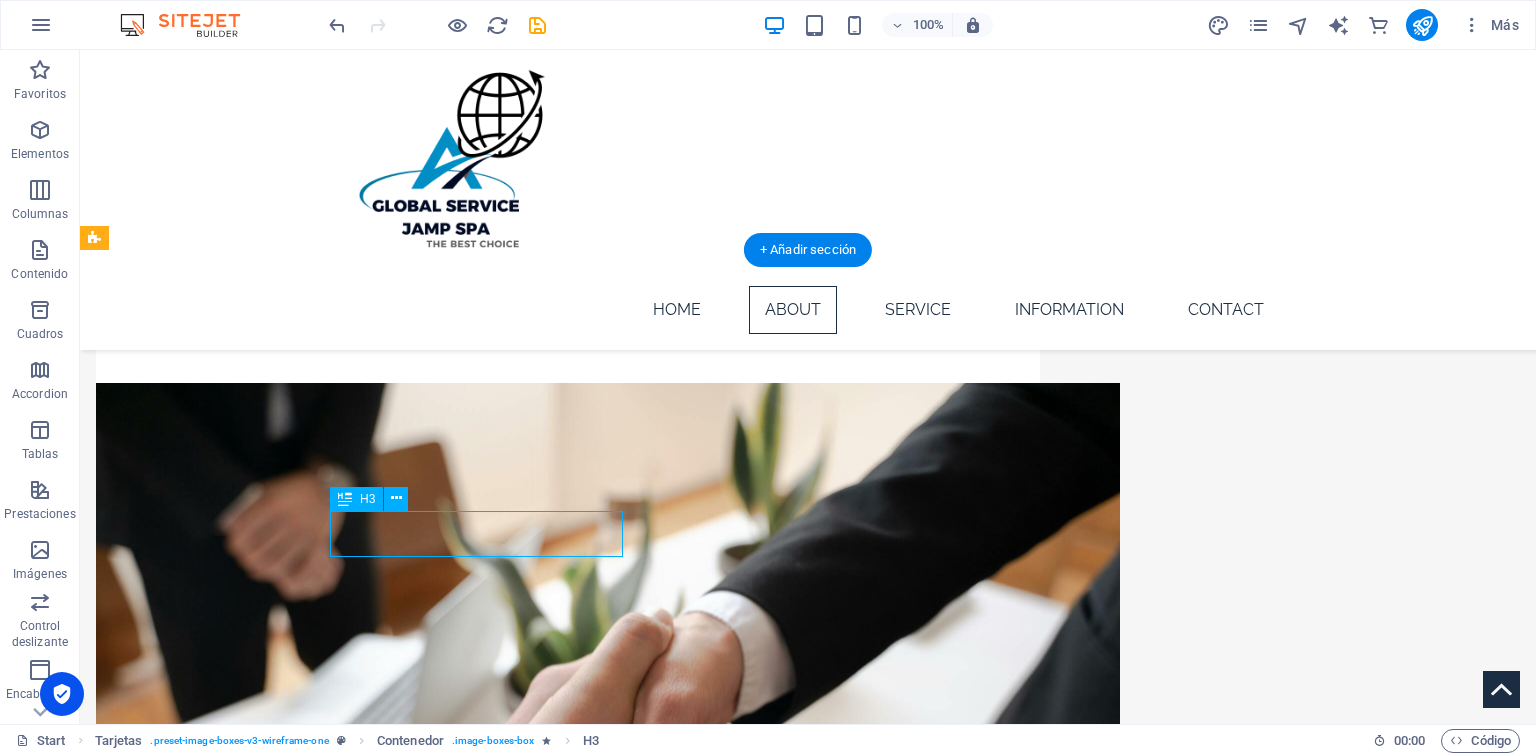 drag, startPoint x: 447, startPoint y: 544, endPoint x: 92, endPoint y: 543, distance: 355.0014 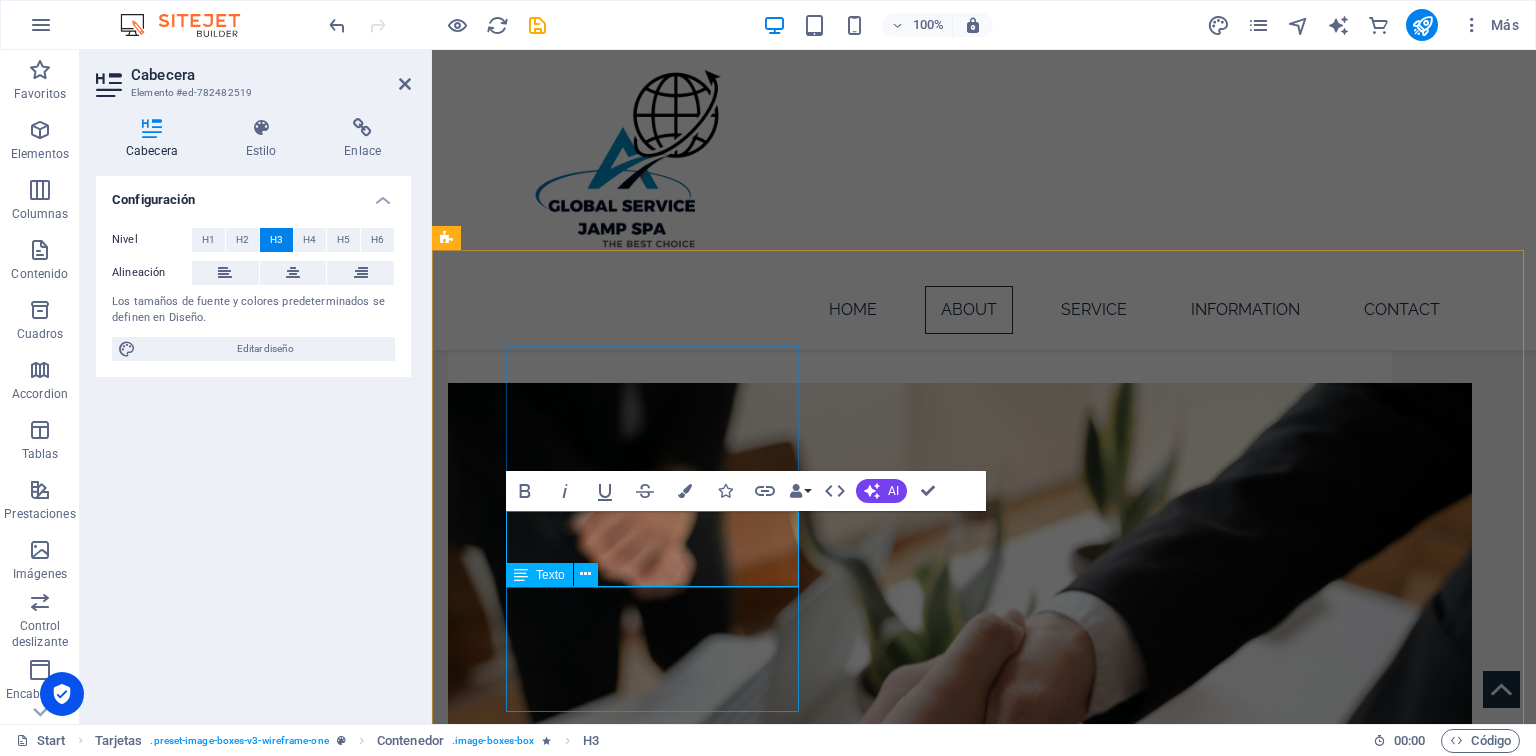 click on "Permite seleccionar la combinación óptima de modos de transporte para maximizar eficiencia y reducir costos." at bounding box center [594, 1560] 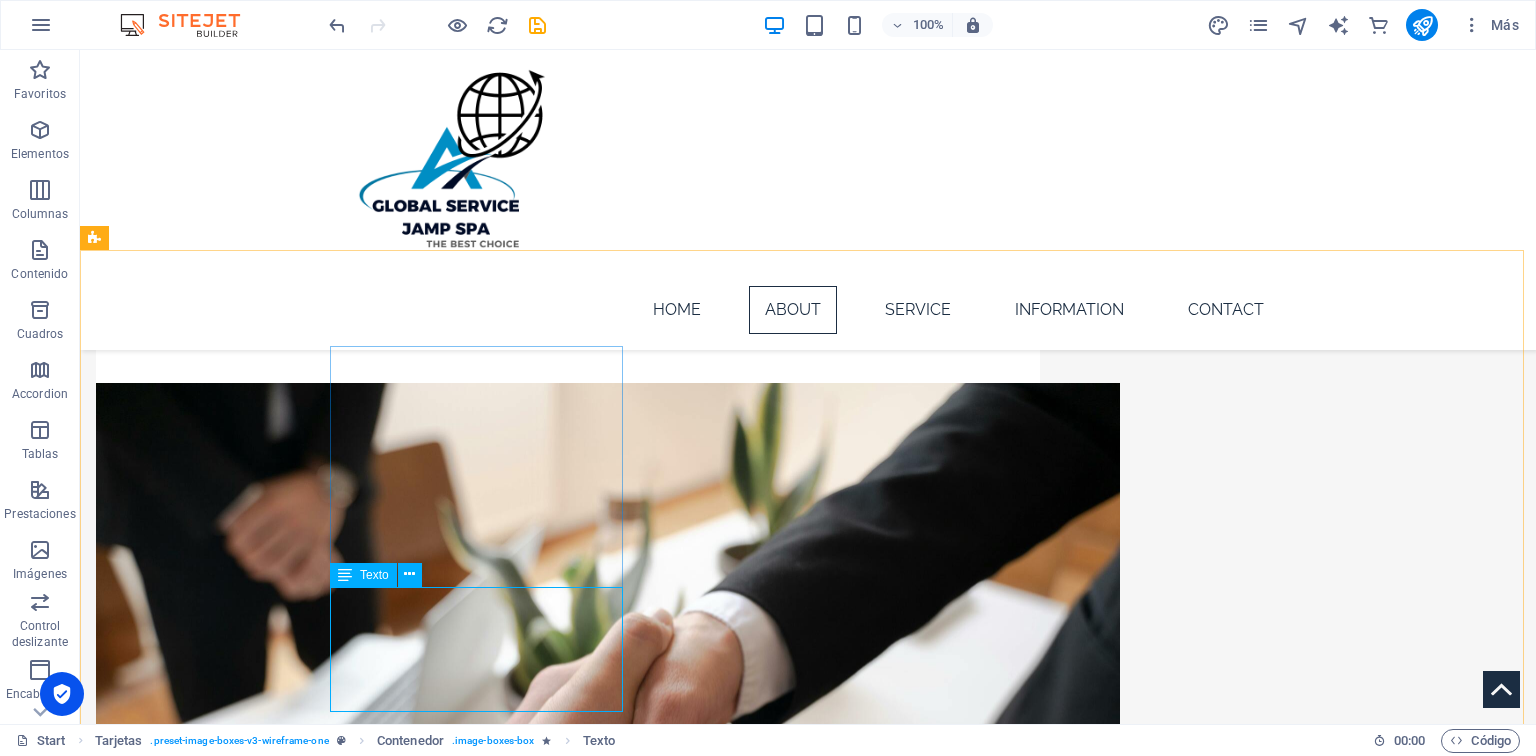 click on "Texto" at bounding box center (374, 575) 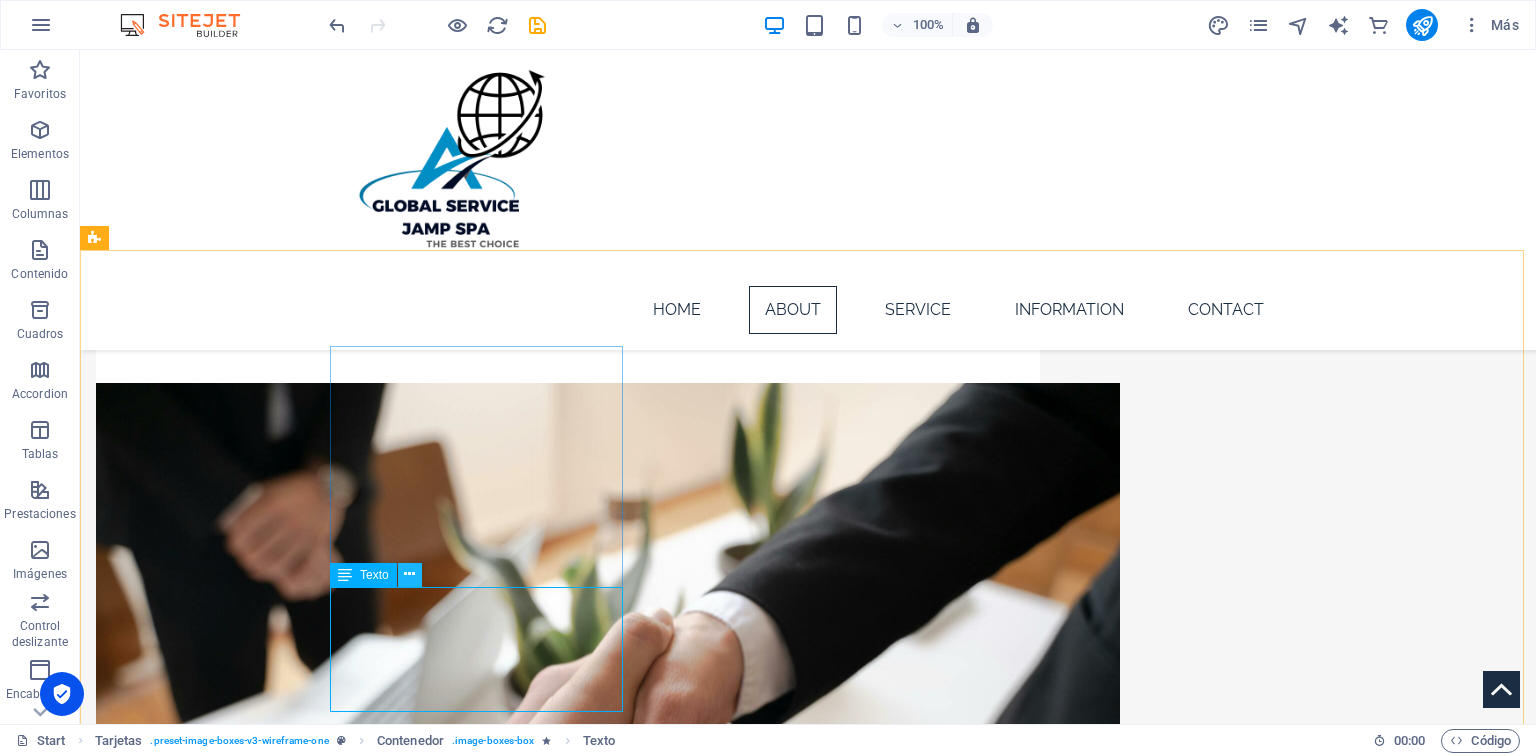 click at bounding box center [409, 574] 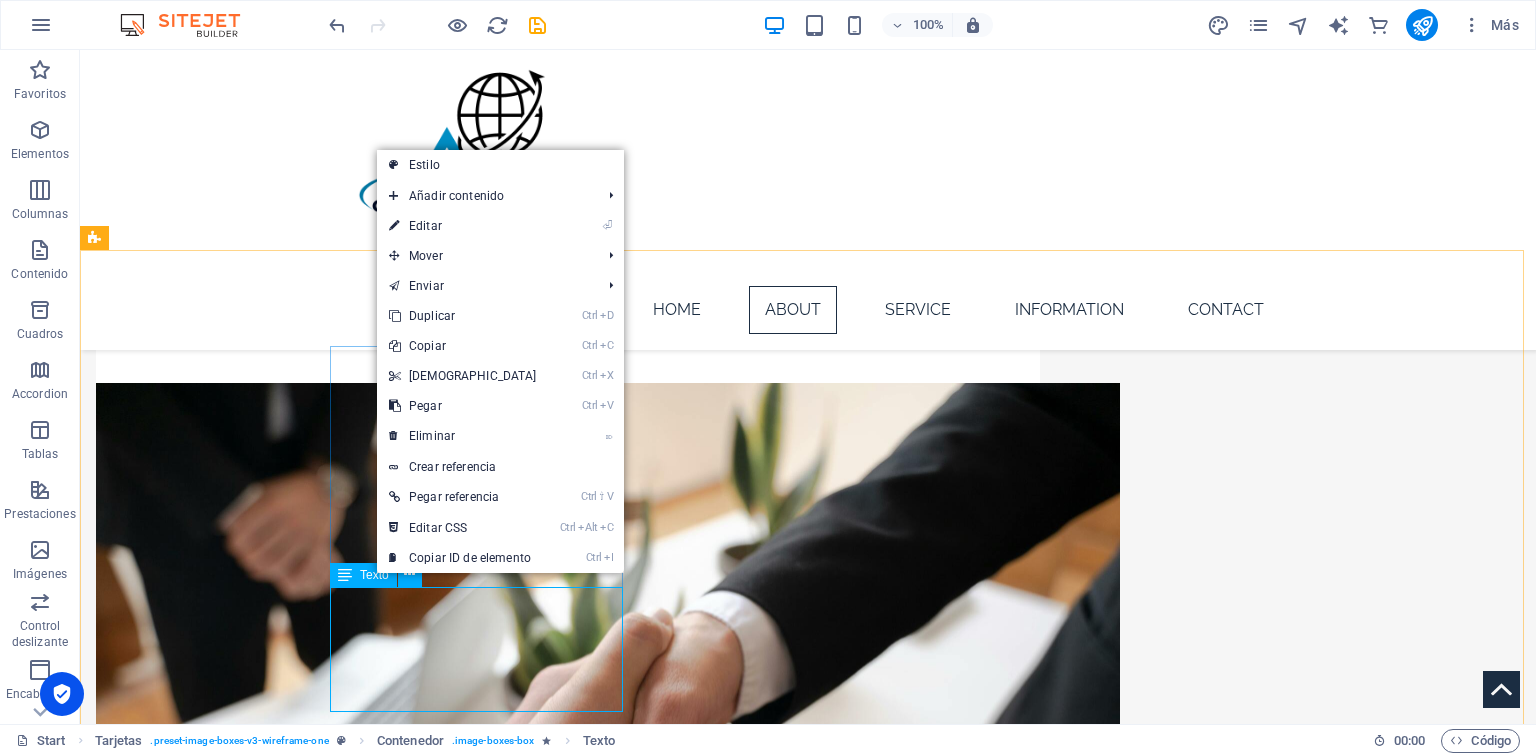 click on "Texto" at bounding box center [374, 575] 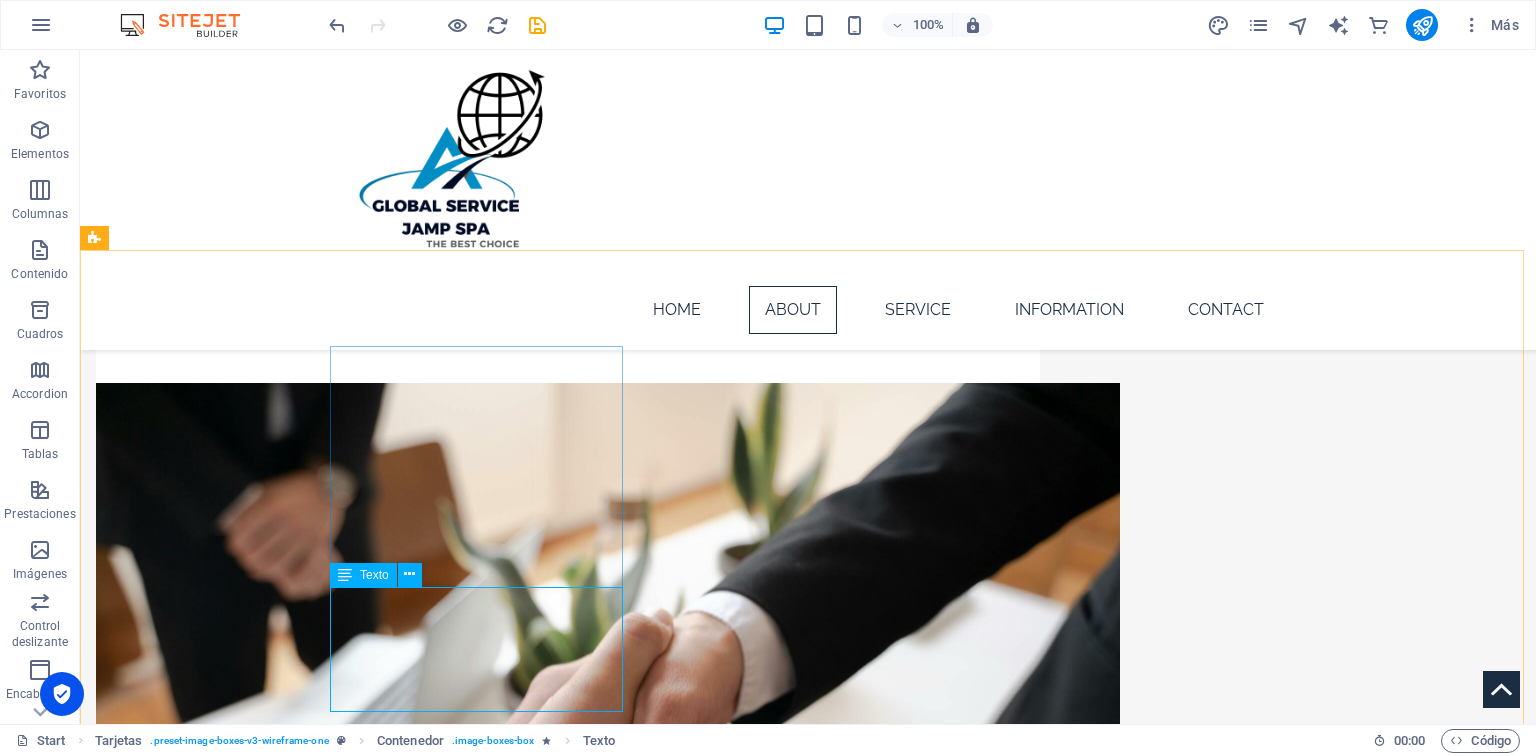 drag, startPoint x: 356, startPoint y: 576, endPoint x: 383, endPoint y: 584, distance: 28.160255 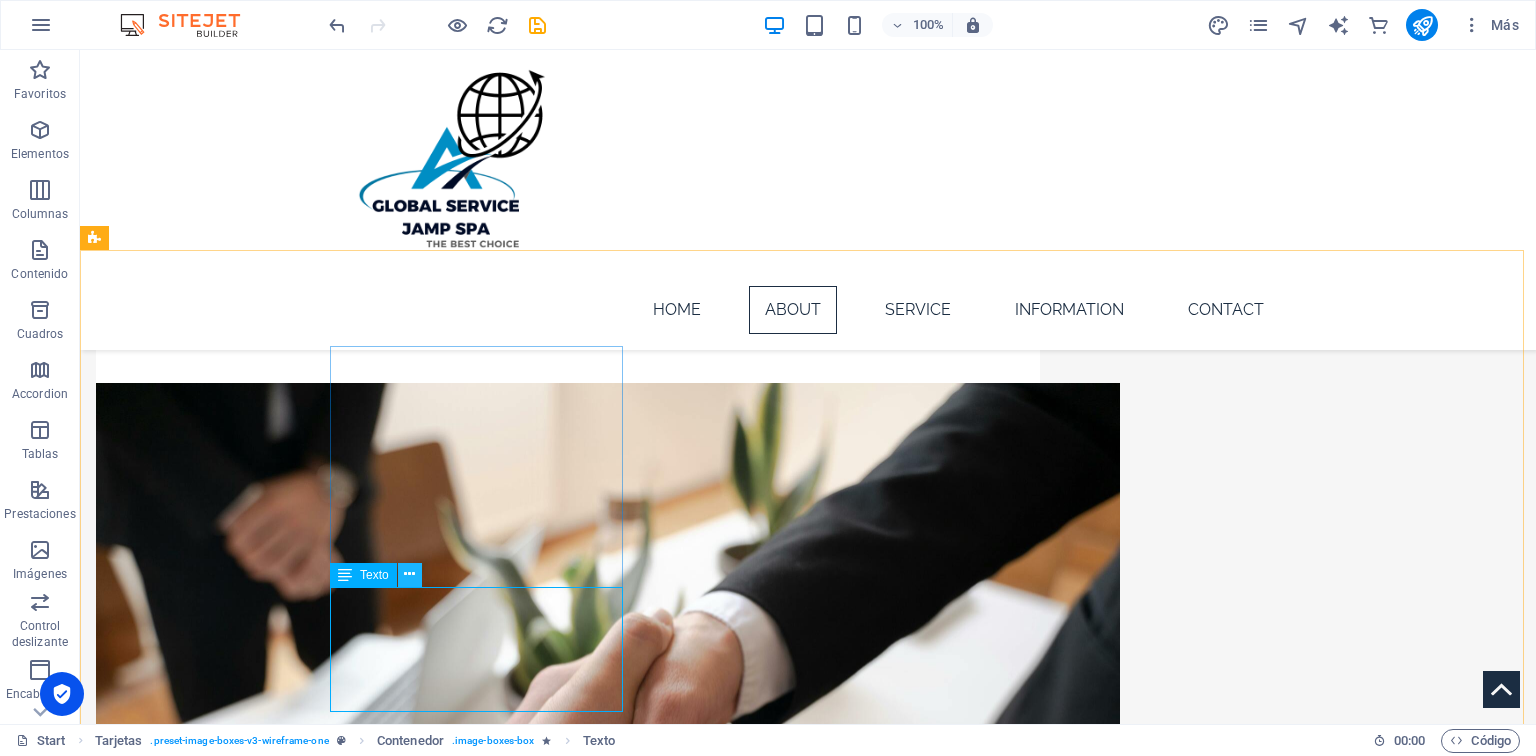 click at bounding box center (409, 574) 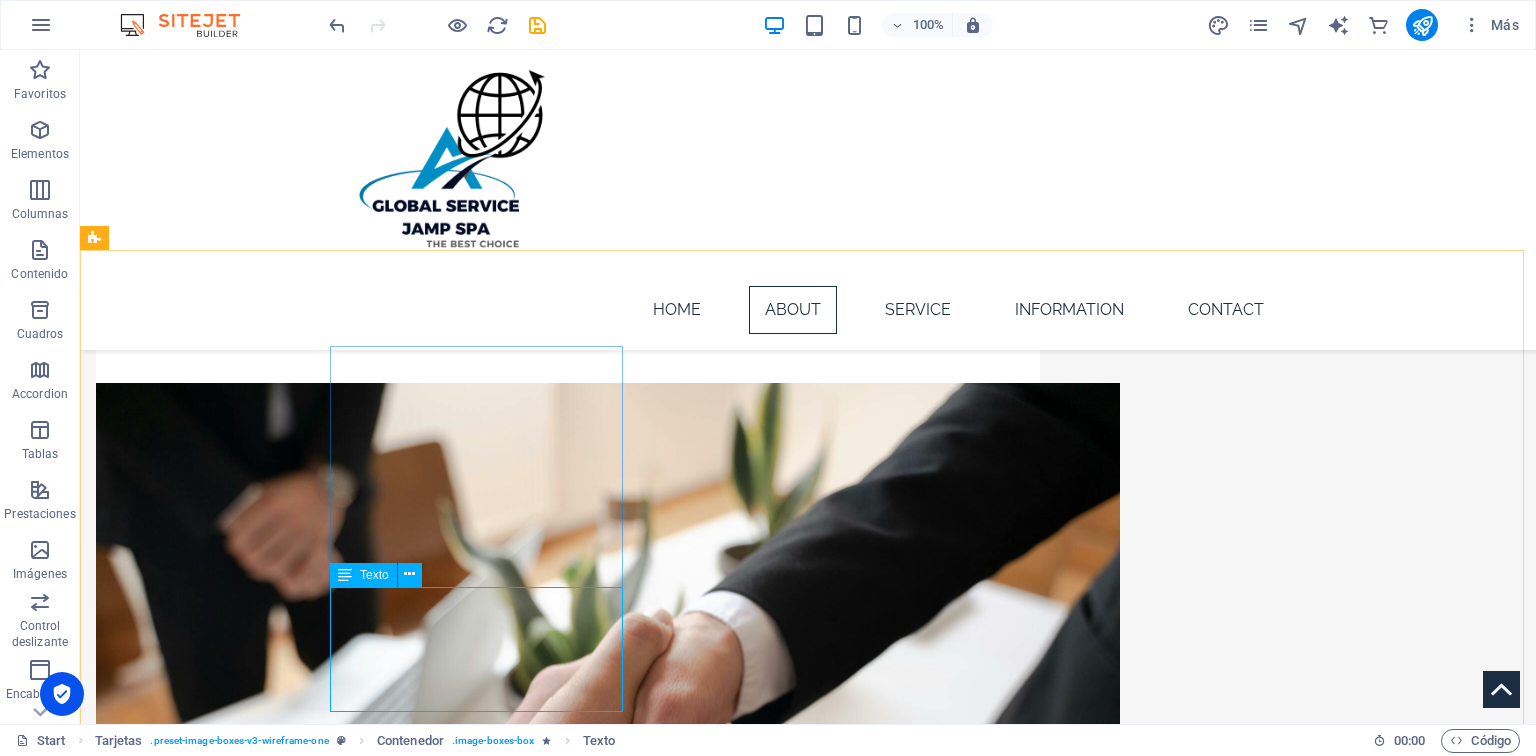 click at bounding box center (345, 575) 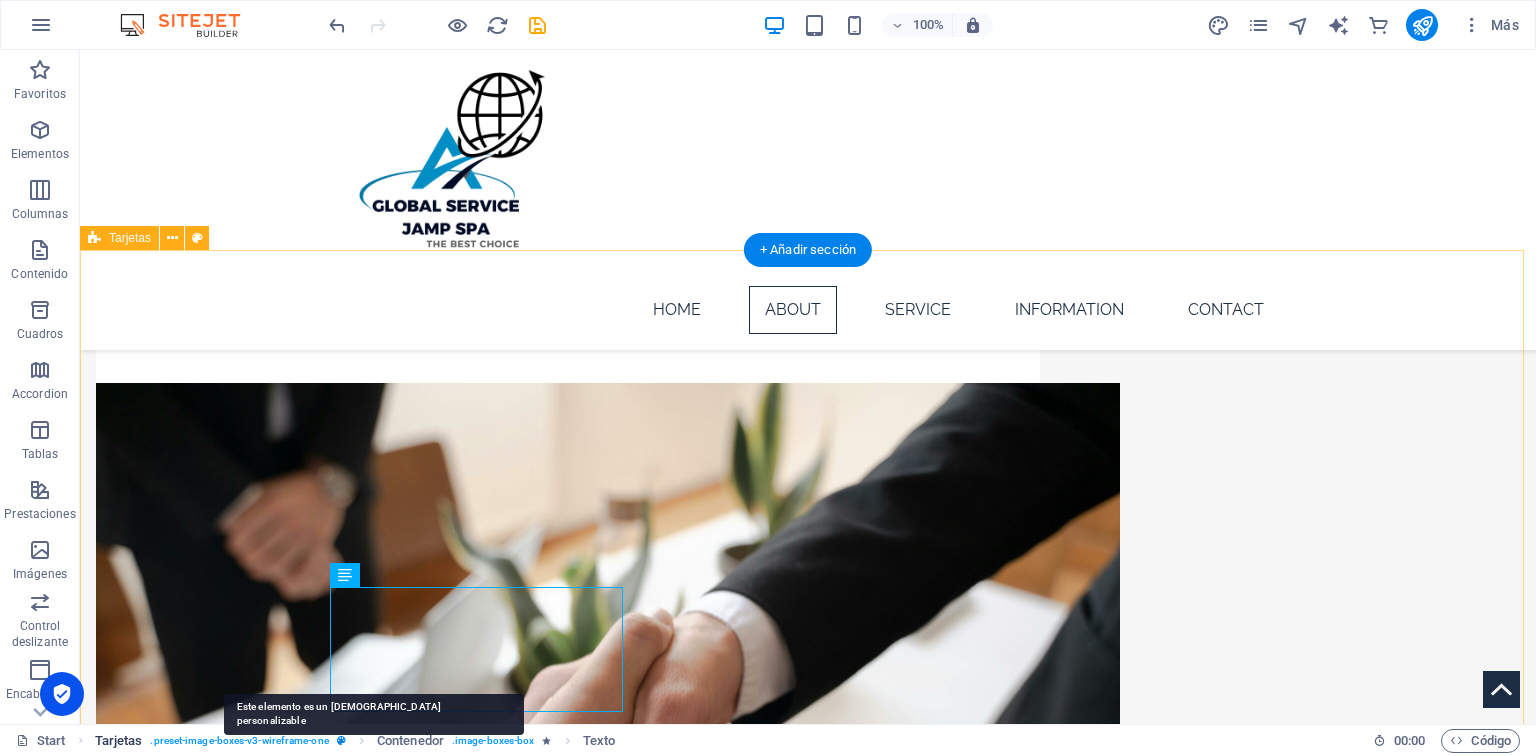 click at bounding box center (341, 740) 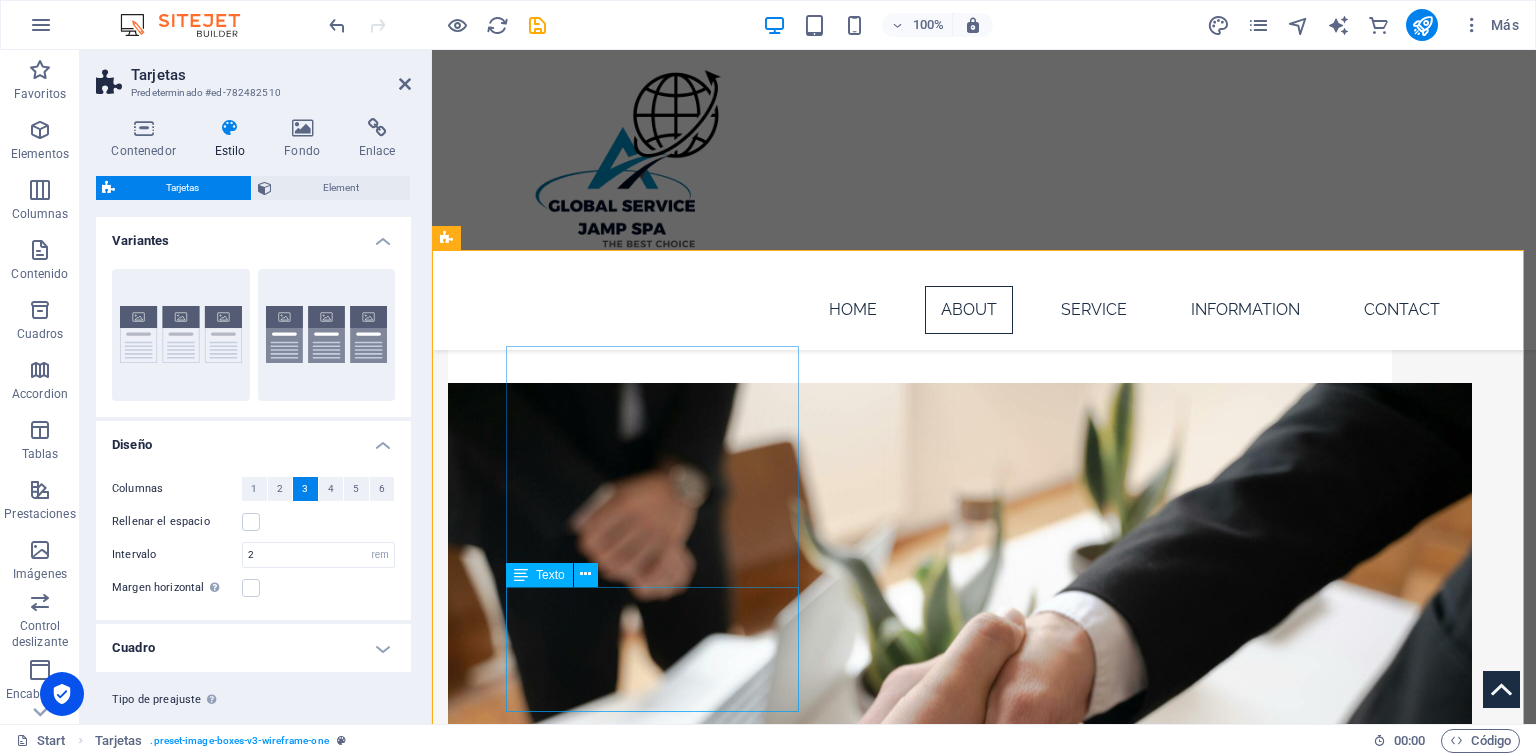 click on "Permite seleccionar la combinación óptima de modos de transporte para maximizar eficiencia y reducir costos." at bounding box center [594, 1560] 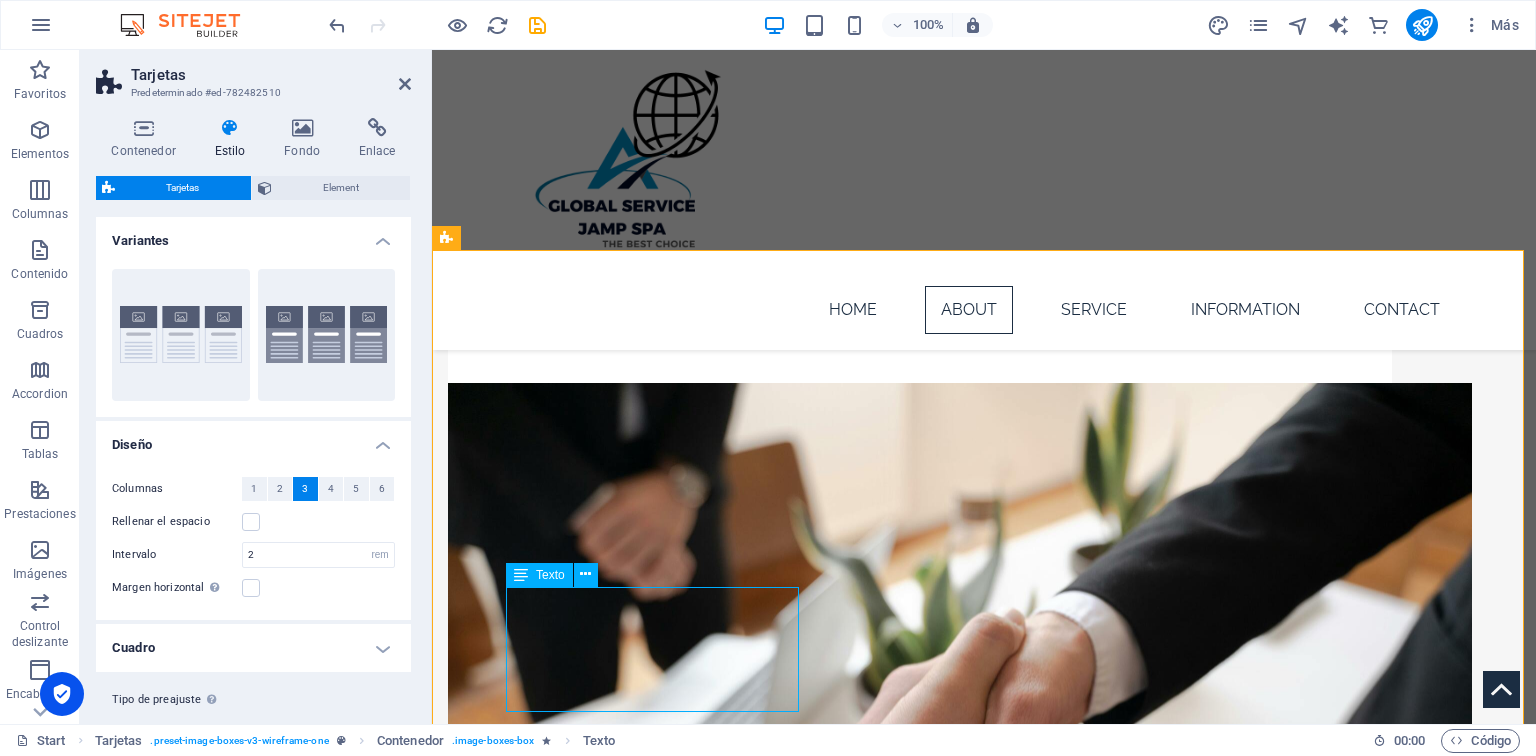 click on "Permite seleccionar la combinación óptima de modos de transporte para maximizar eficiencia y reducir costos." at bounding box center (594, 1560) 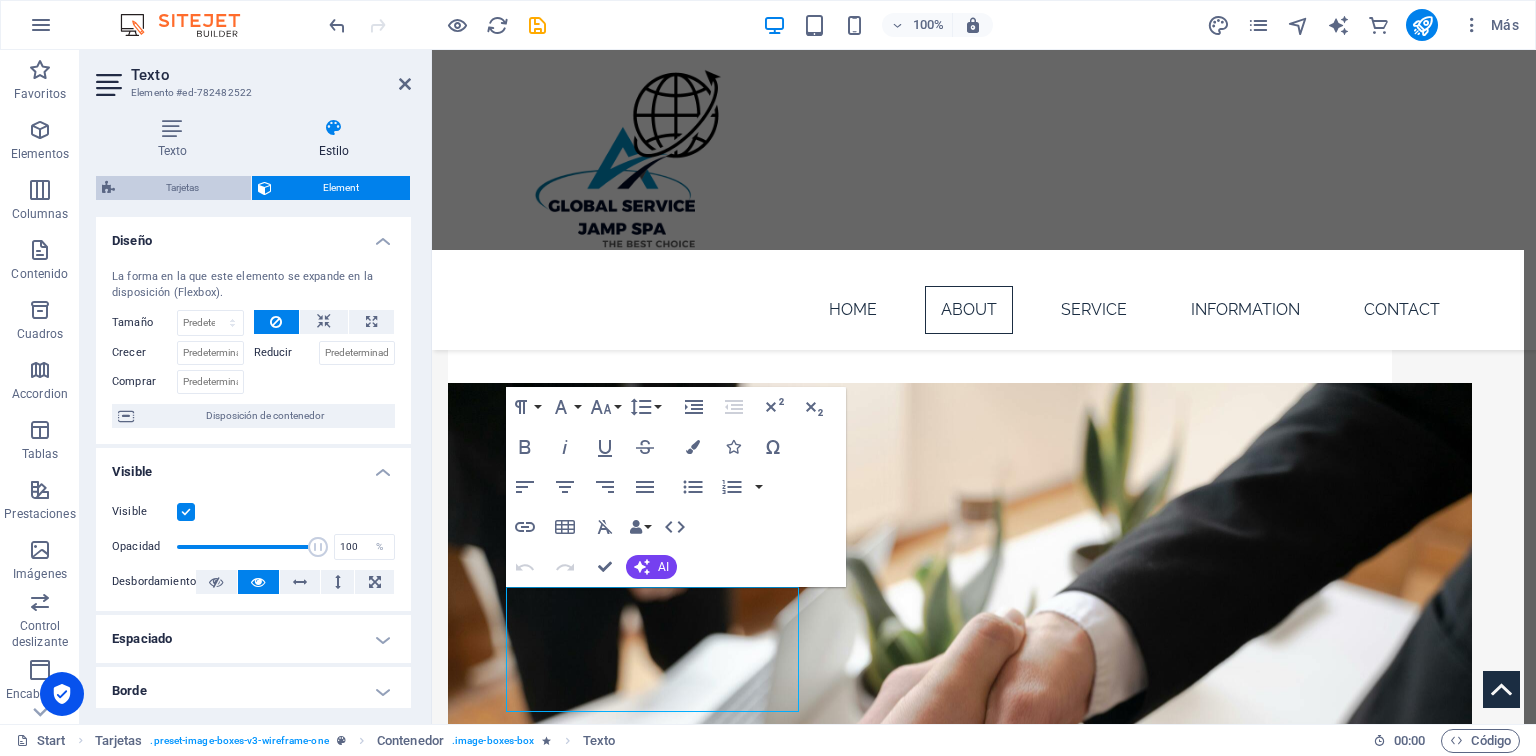 click at bounding box center [108, 188] 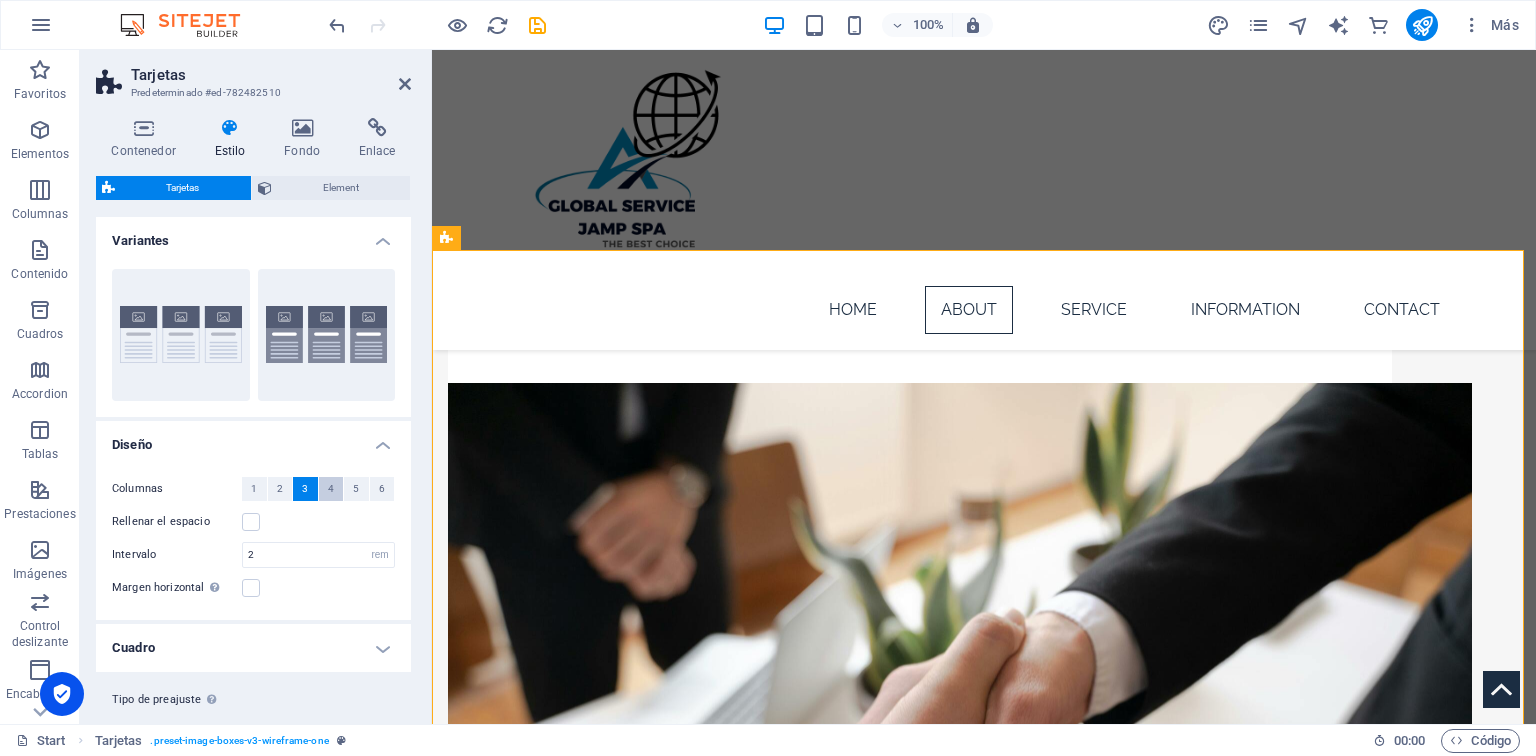 click on "Columnas 1 2 3 4 5 6 Rellenar el espacio Intervalo 2 px rem % vw vh Margen horizontal Solo si el "Ancho del contenido" de los contenedores no se ha definido a "Predeterminado"" at bounding box center (253, 538) 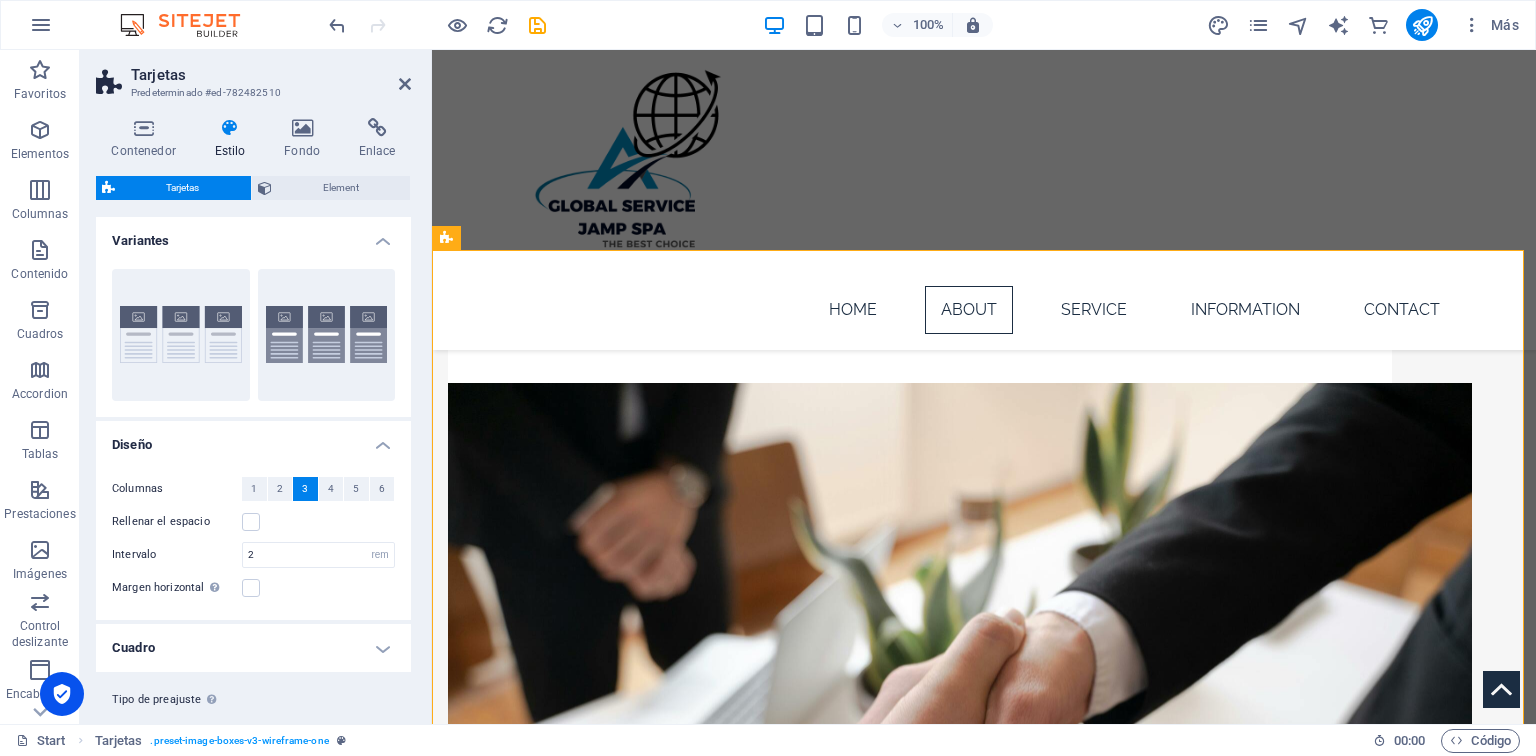 drag, startPoint x: 337, startPoint y: 484, endPoint x: 316, endPoint y: 463, distance: 29.698484 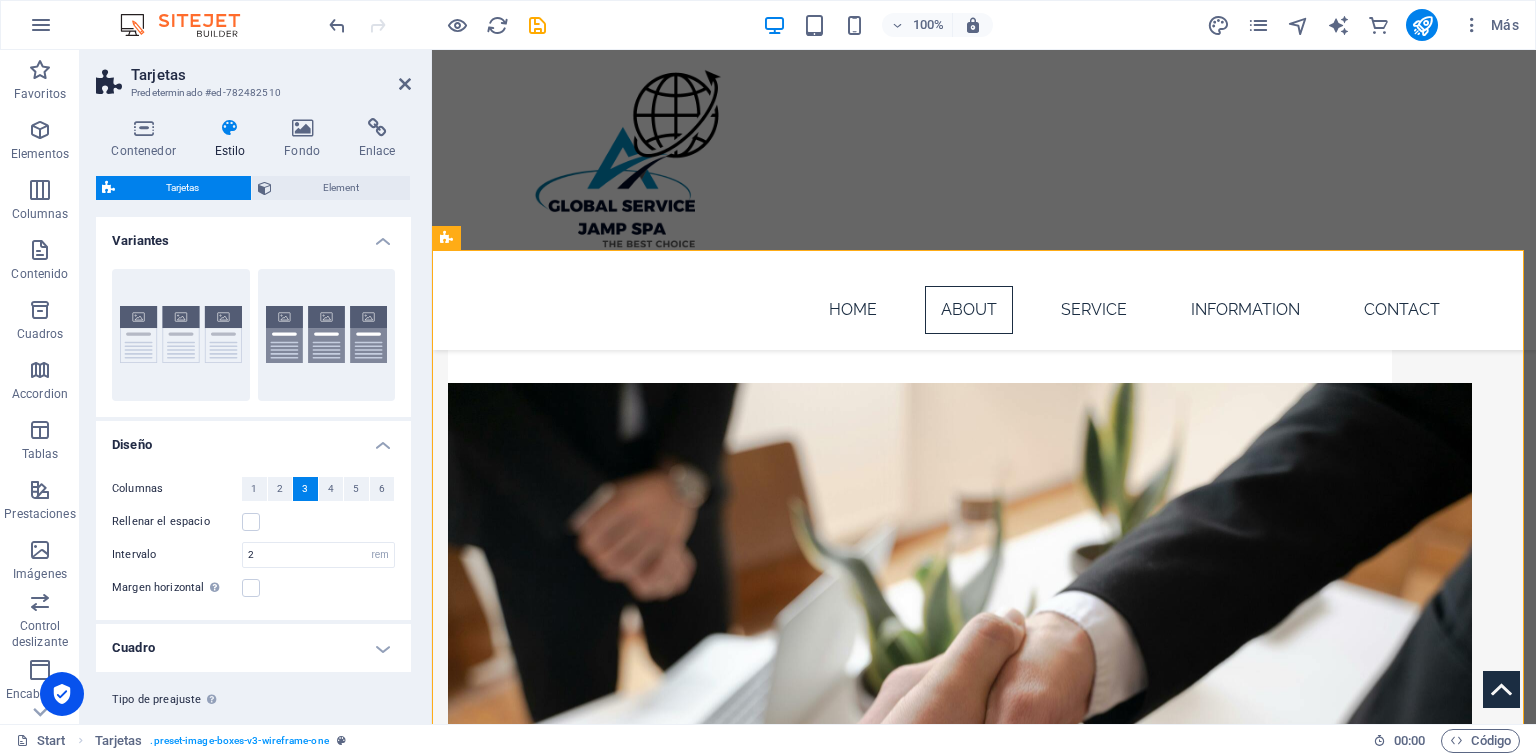 click on "Columnas 1 2 3 4 5 6 Rellenar el espacio Intervalo 2 px rem % vw vh Margen horizontal Solo si el "Ancho del contenido" de los contenedores no se ha definido a "Predeterminado"" at bounding box center [253, 538] 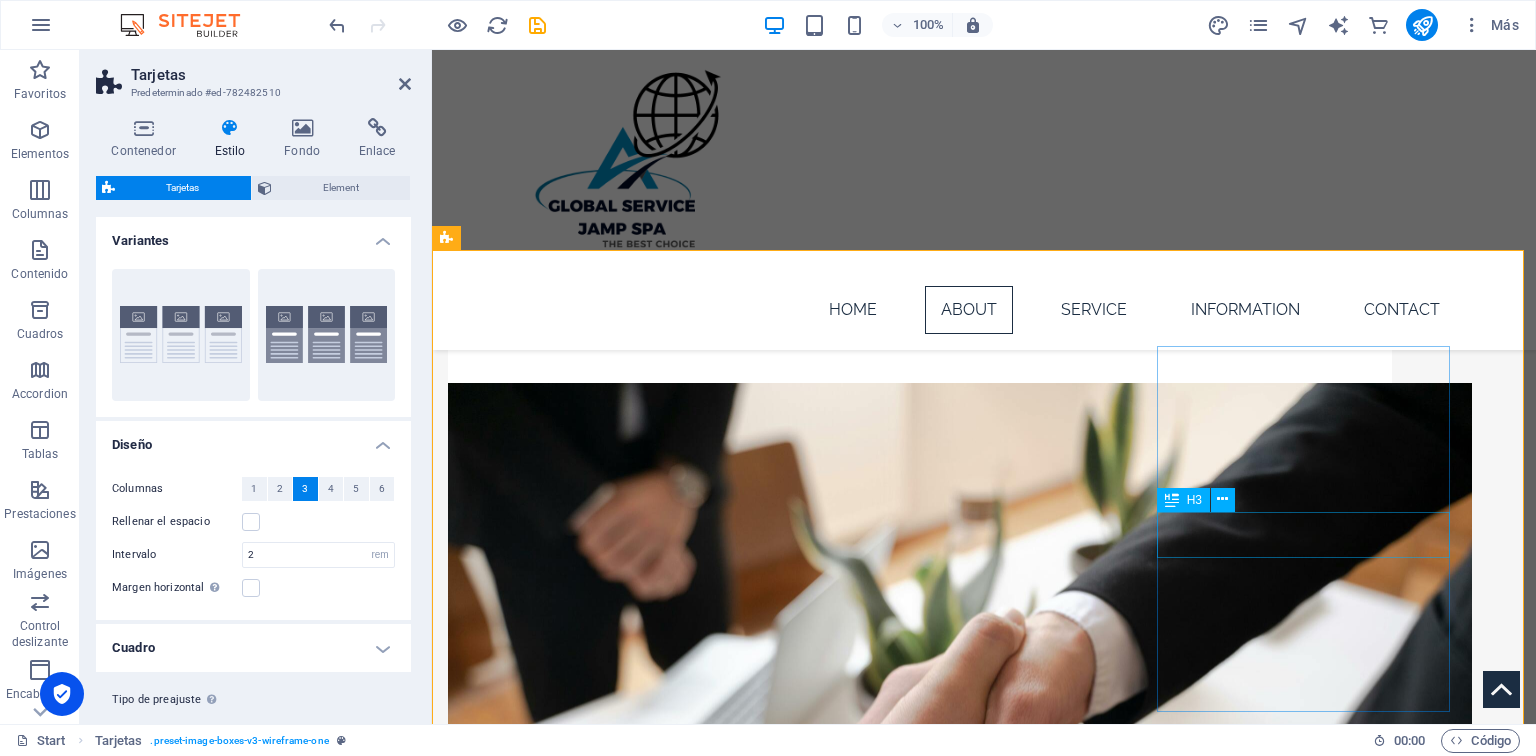 click on "Headline" at bounding box center [594, 2179] 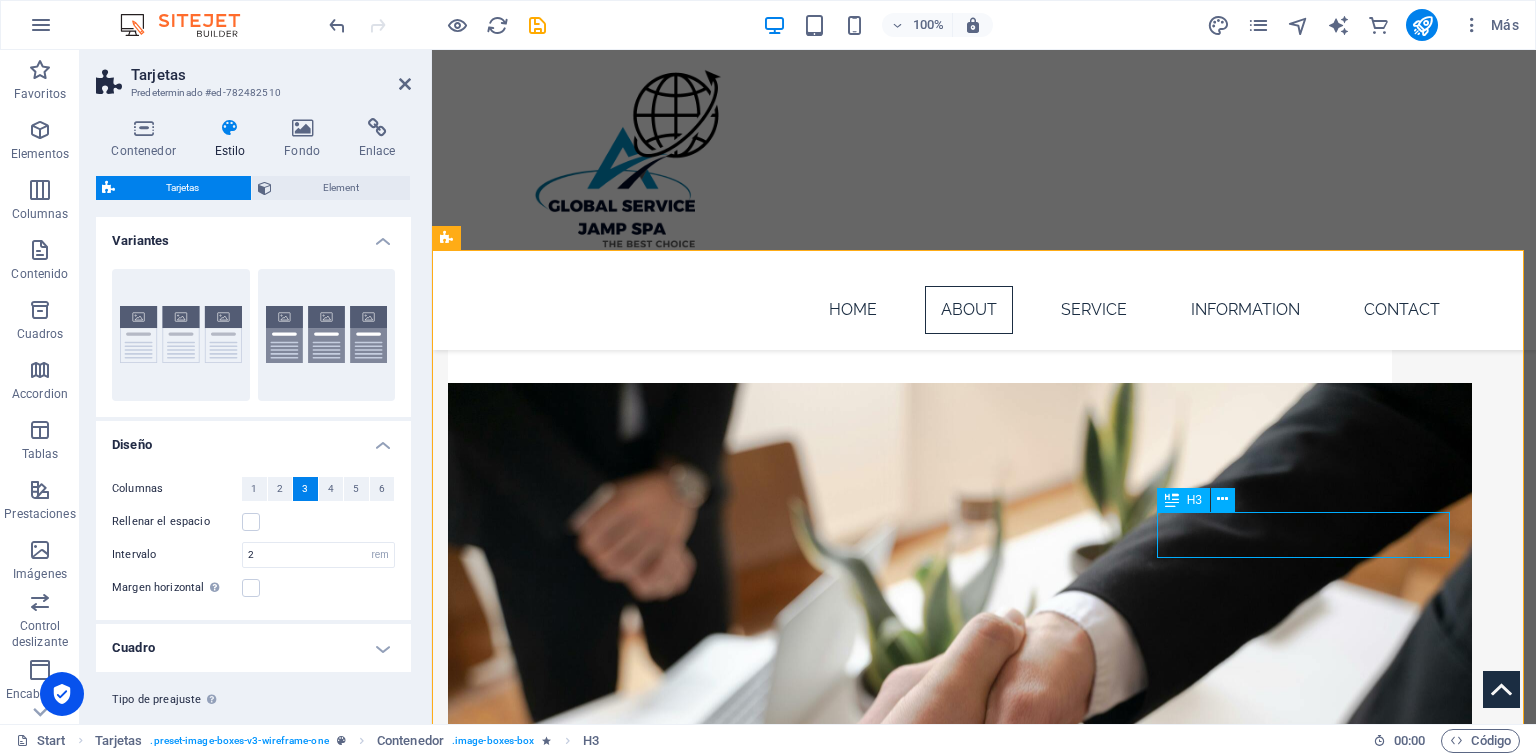 click on "Headline" at bounding box center [594, 2179] 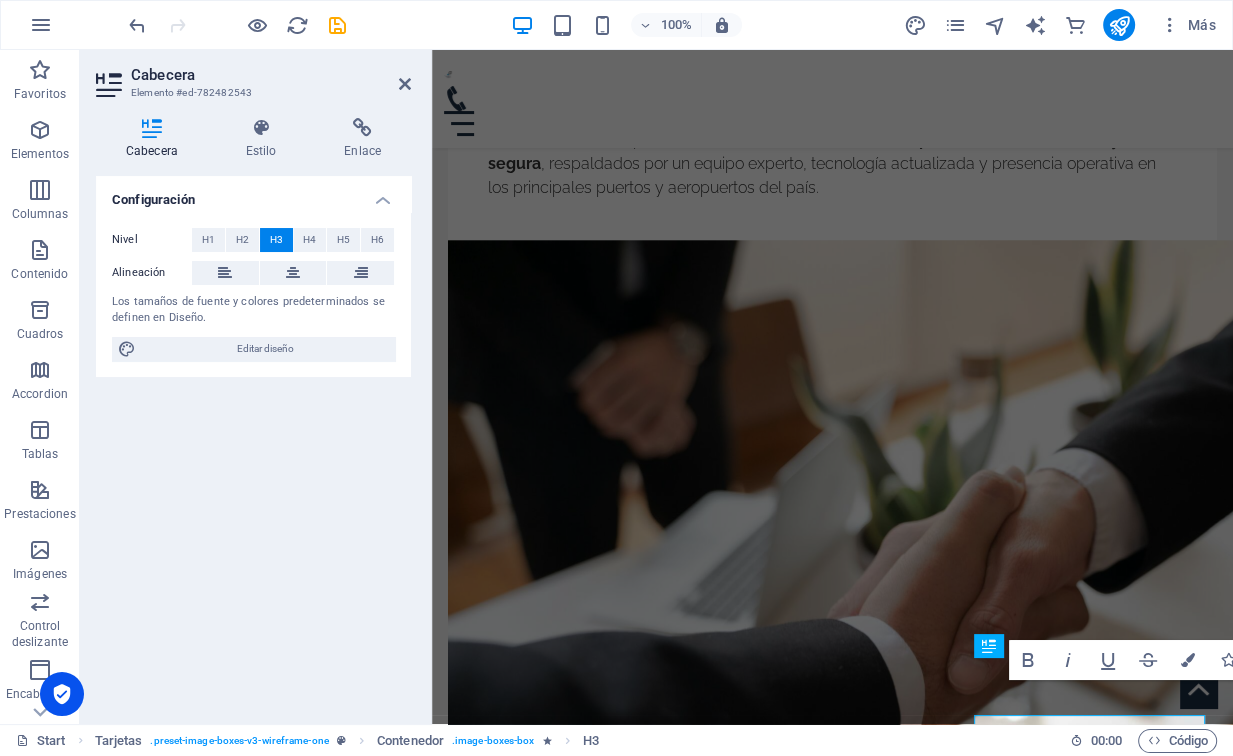 scroll, scrollTop: 1592, scrollLeft: 0, axis: vertical 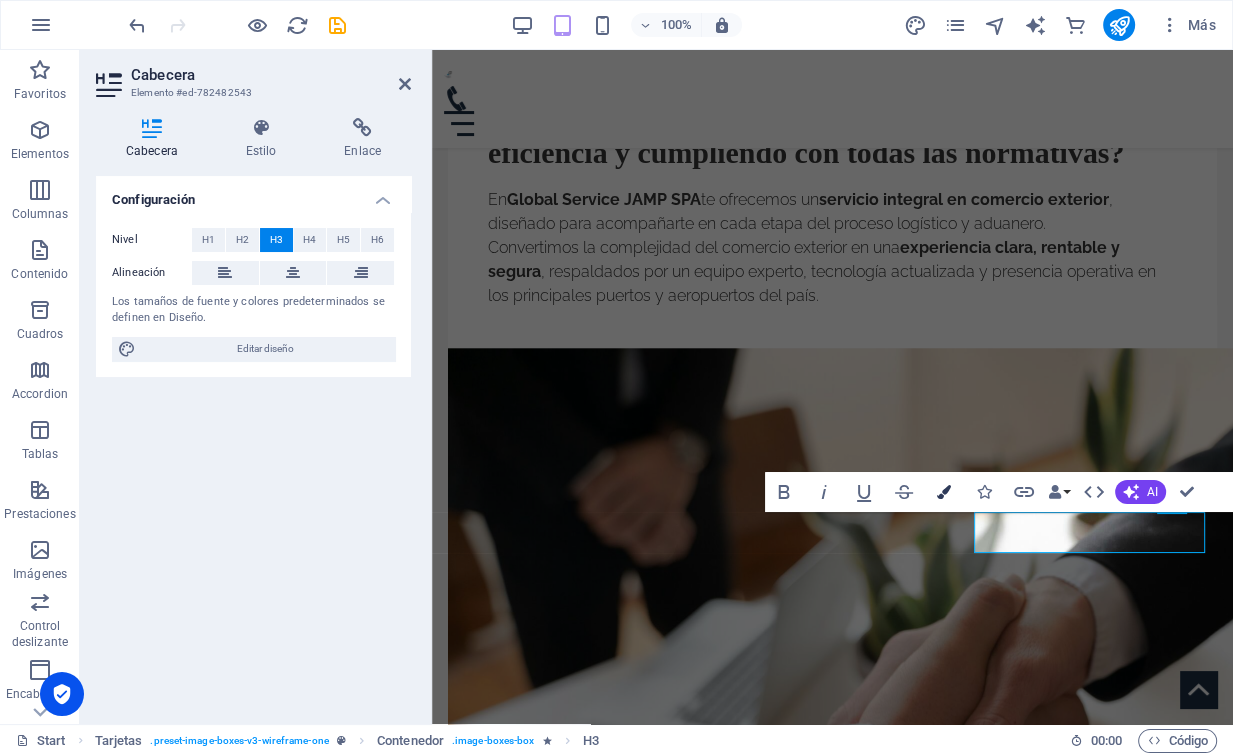 drag, startPoint x: 960, startPoint y: 490, endPoint x: 947, endPoint y: 497, distance: 14.764823 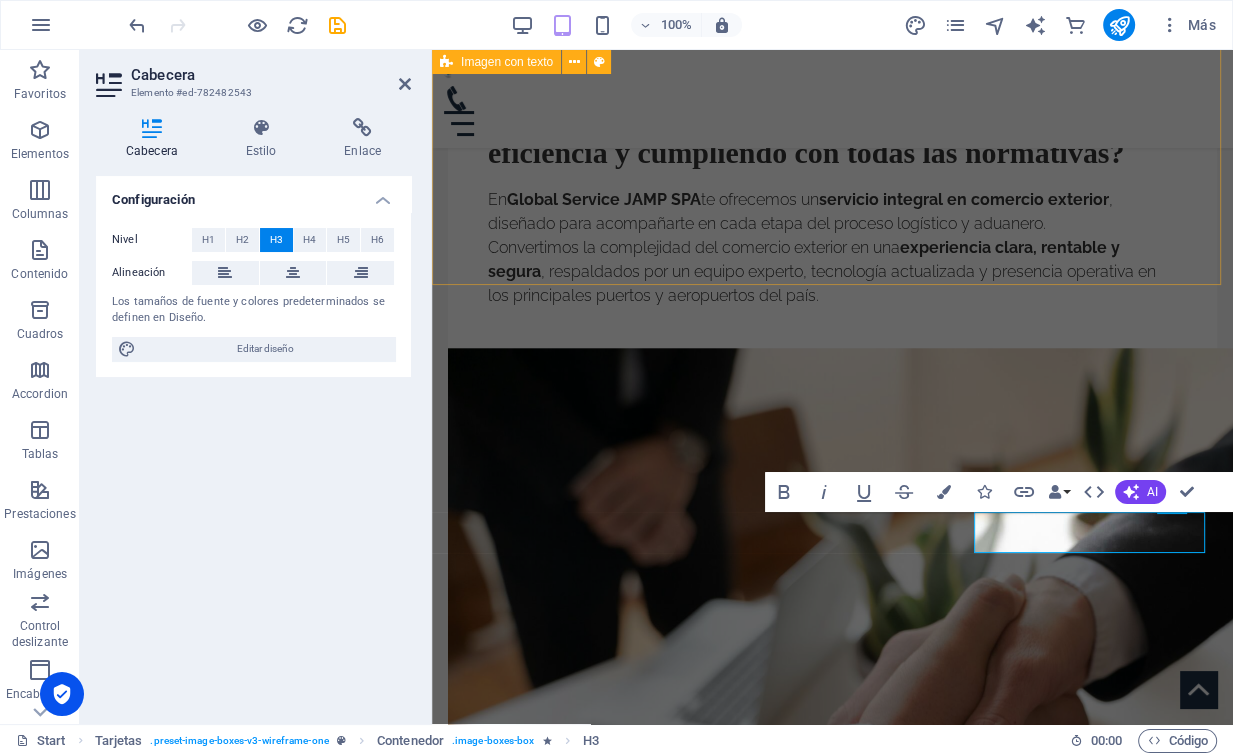 drag, startPoint x: 599, startPoint y: 225, endPoint x: 586, endPoint y: 259, distance: 36.40055 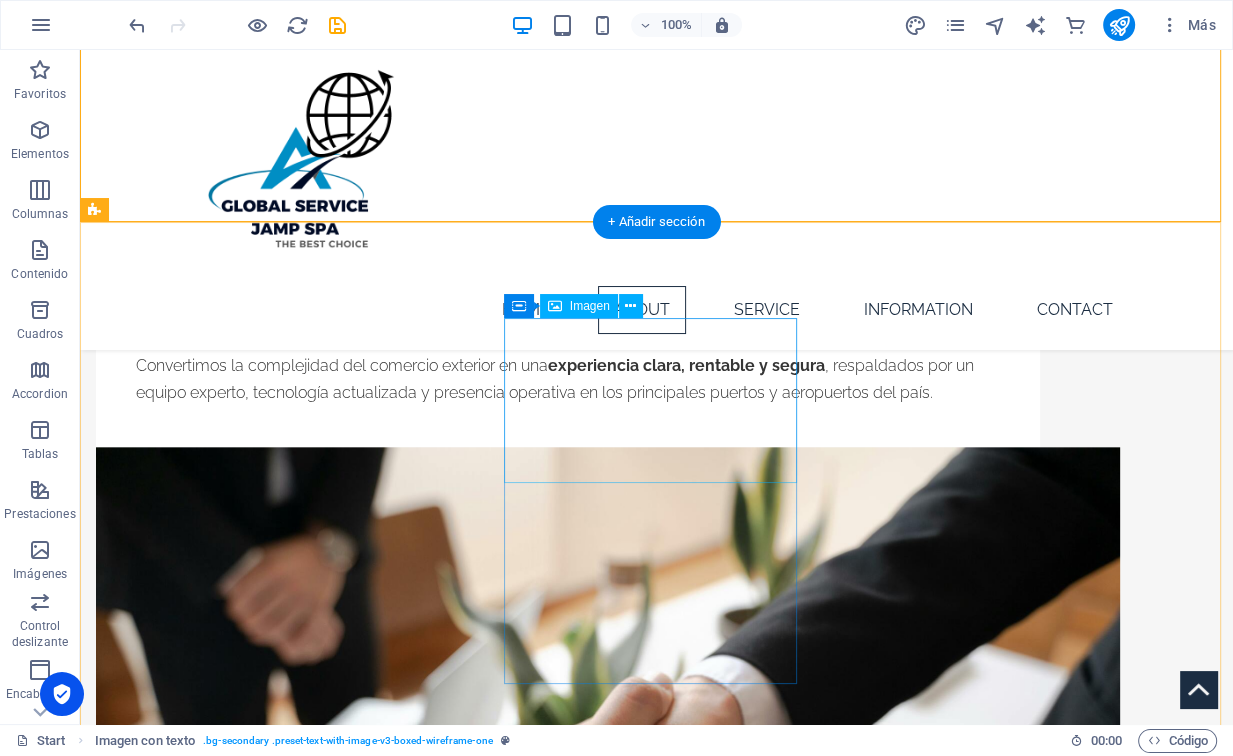 scroll, scrollTop: 1828, scrollLeft: 0, axis: vertical 